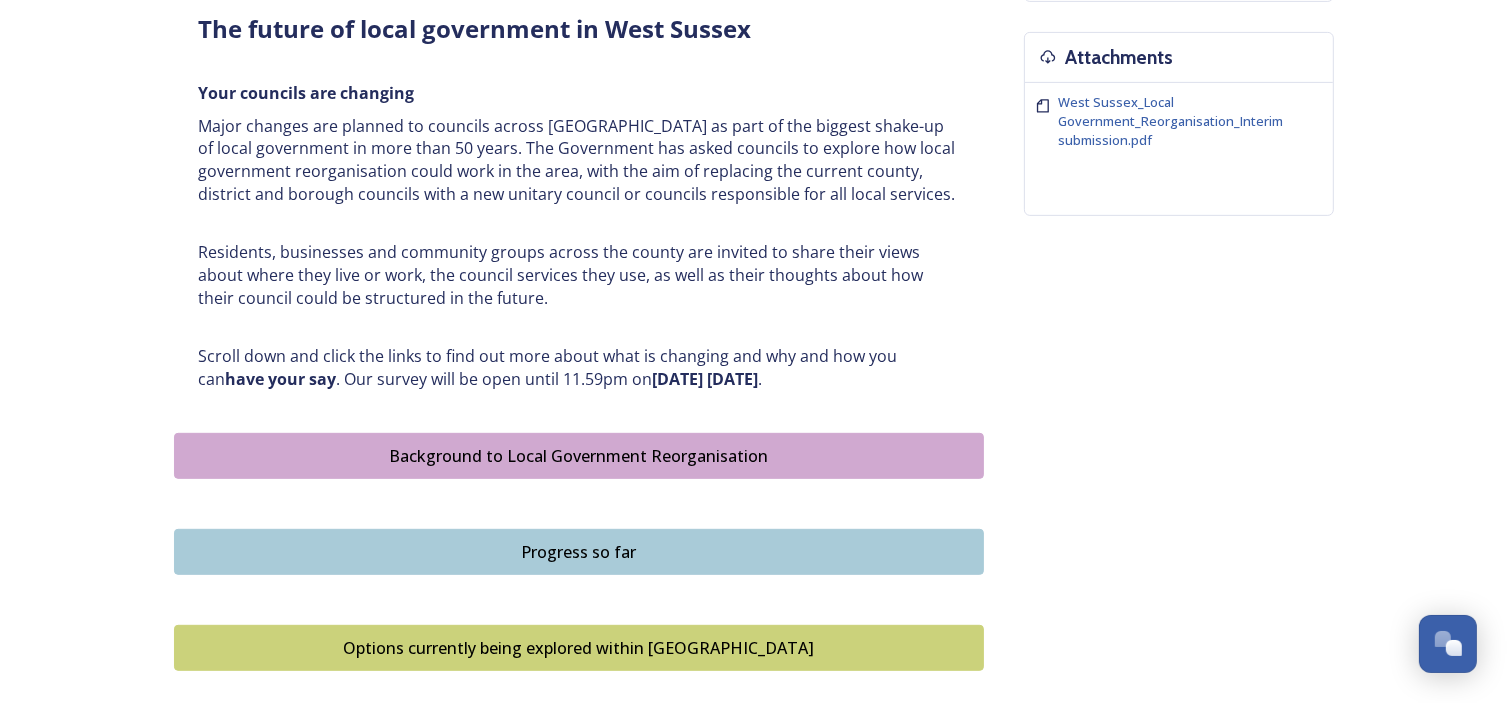 scroll, scrollTop: 745, scrollLeft: 0, axis: vertical 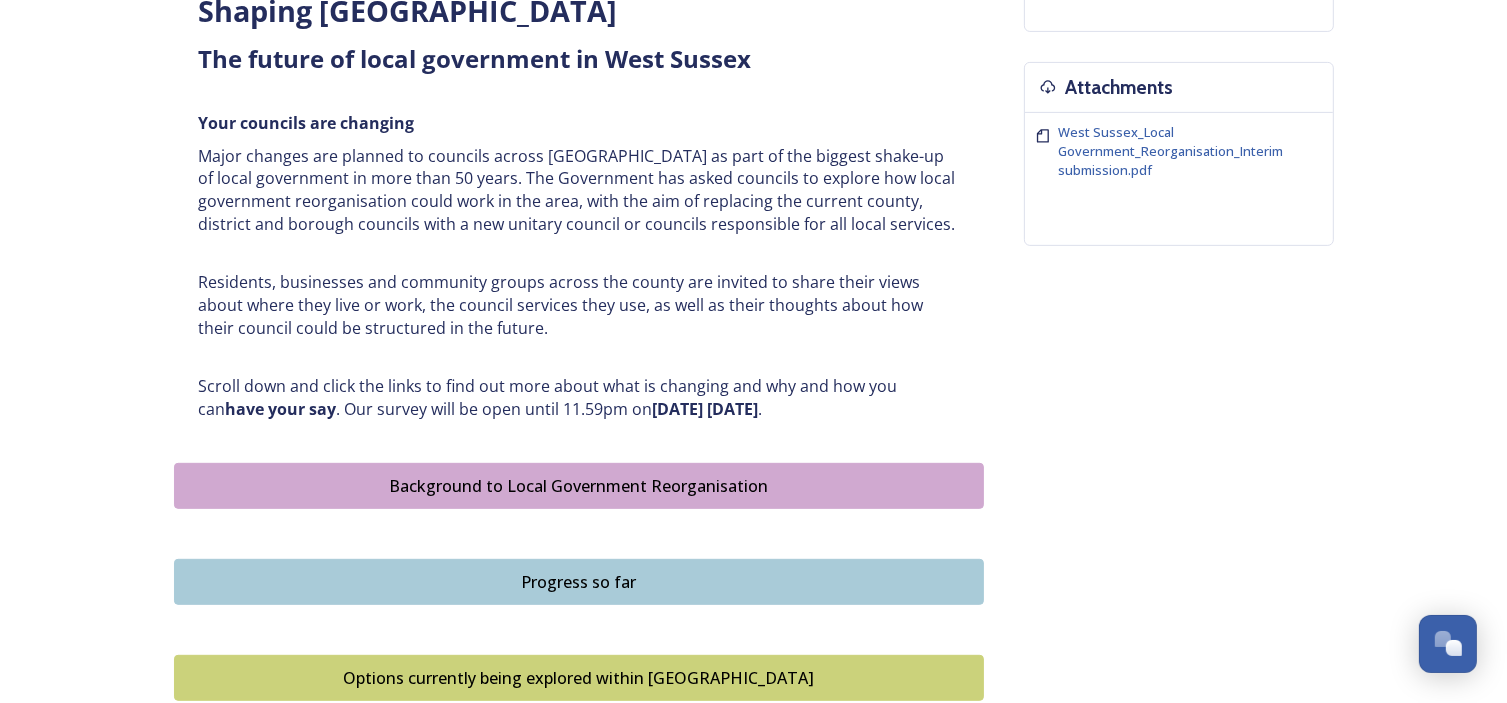 click on "Background to Local Government Reorganisation" at bounding box center (579, 486) 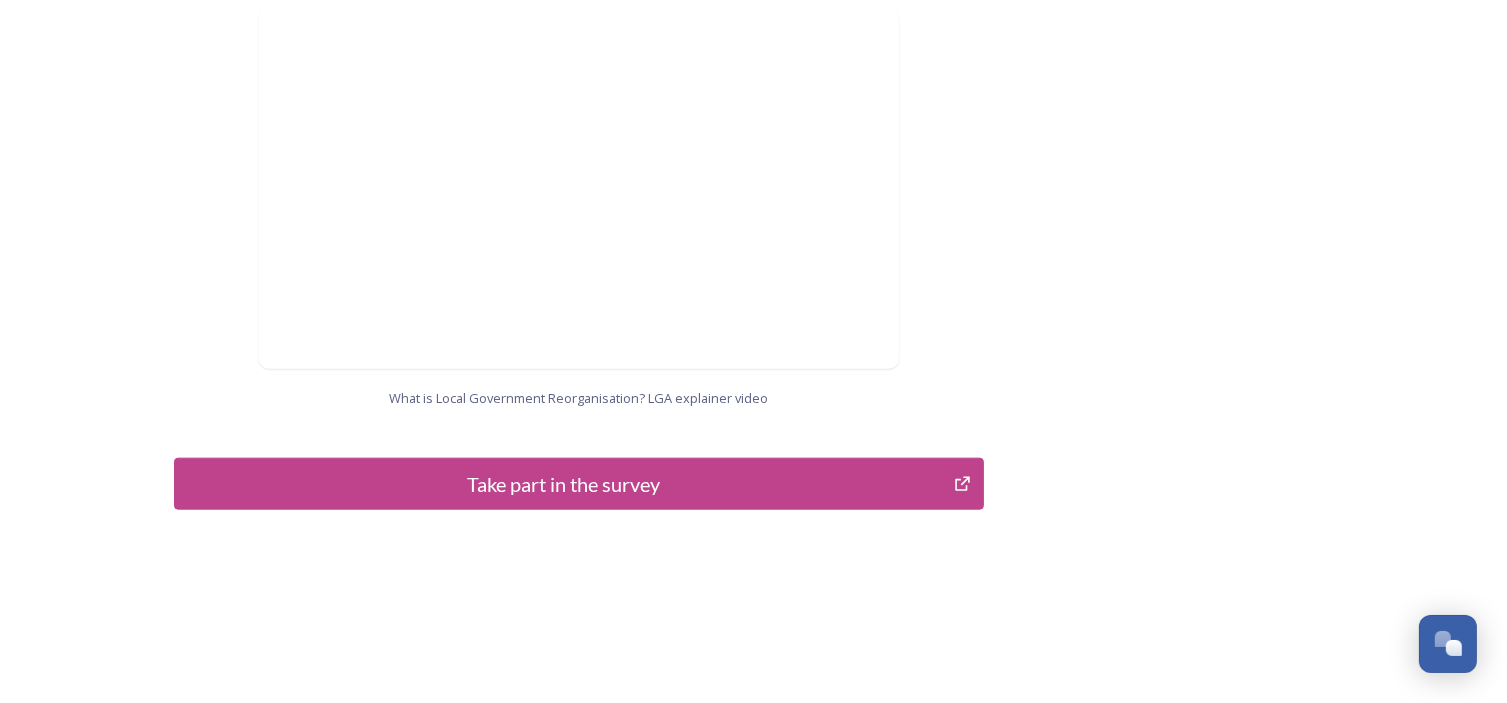 scroll, scrollTop: 2131, scrollLeft: 0, axis: vertical 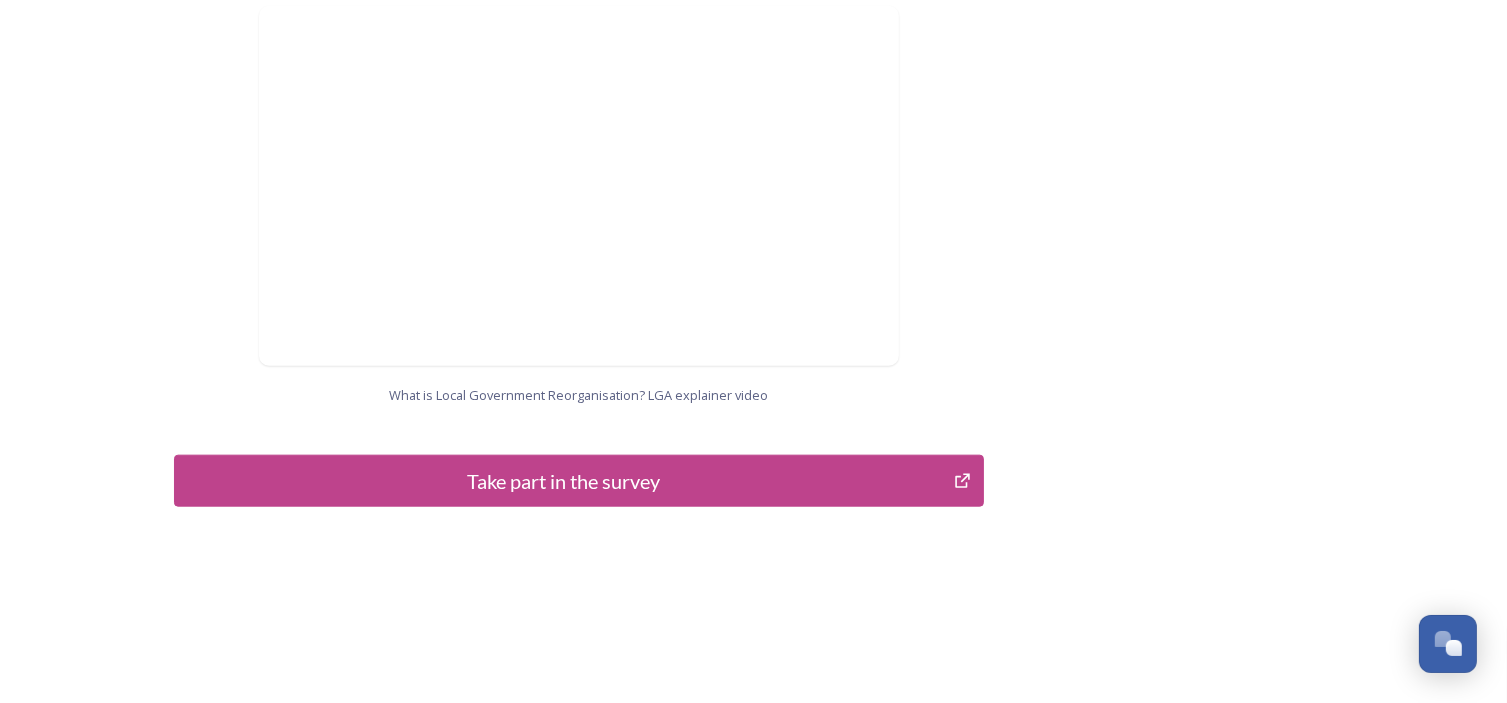 click on "Take part in the survey" at bounding box center (564, 481) 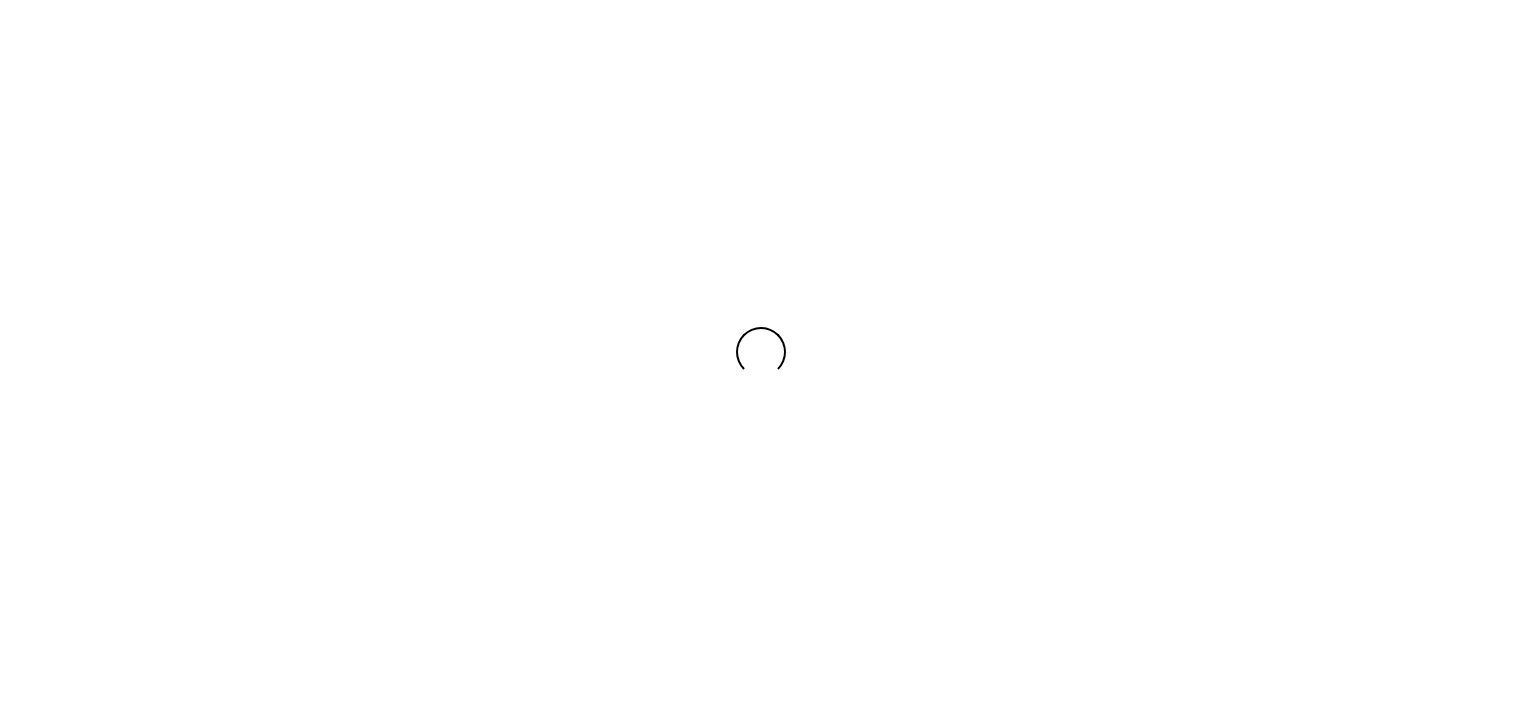 scroll, scrollTop: 0, scrollLeft: 0, axis: both 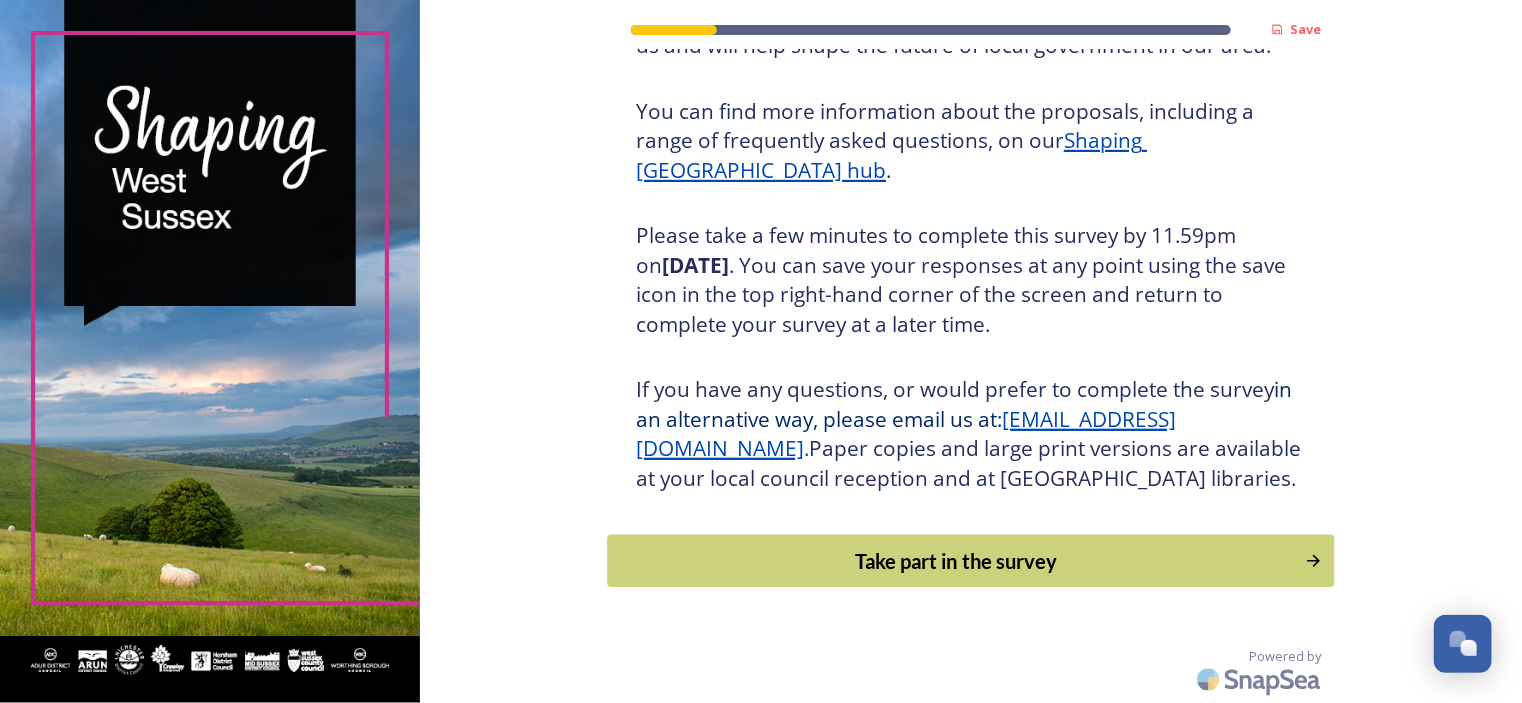 click on "Take part in the survey" at bounding box center [957, 561] 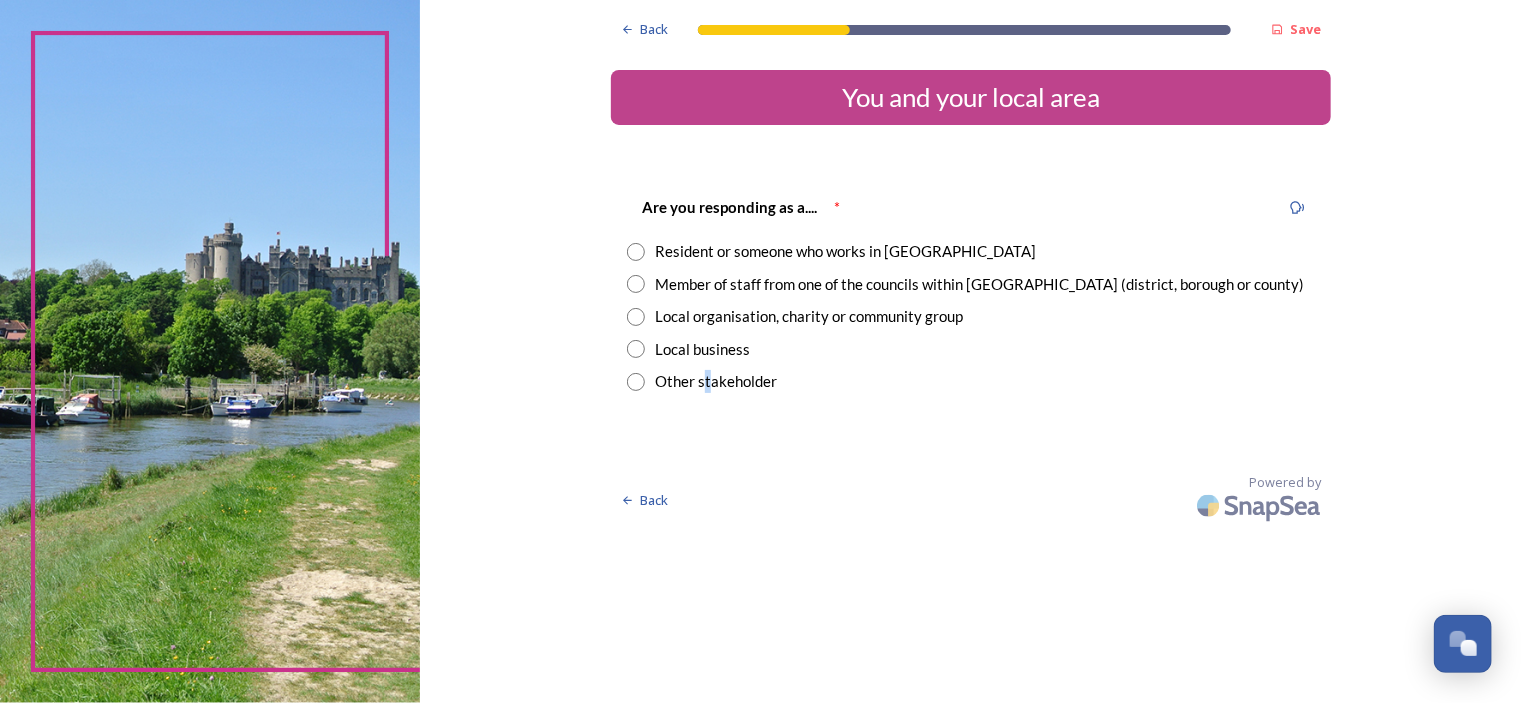 click on "Other stakeholder" at bounding box center [716, 381] 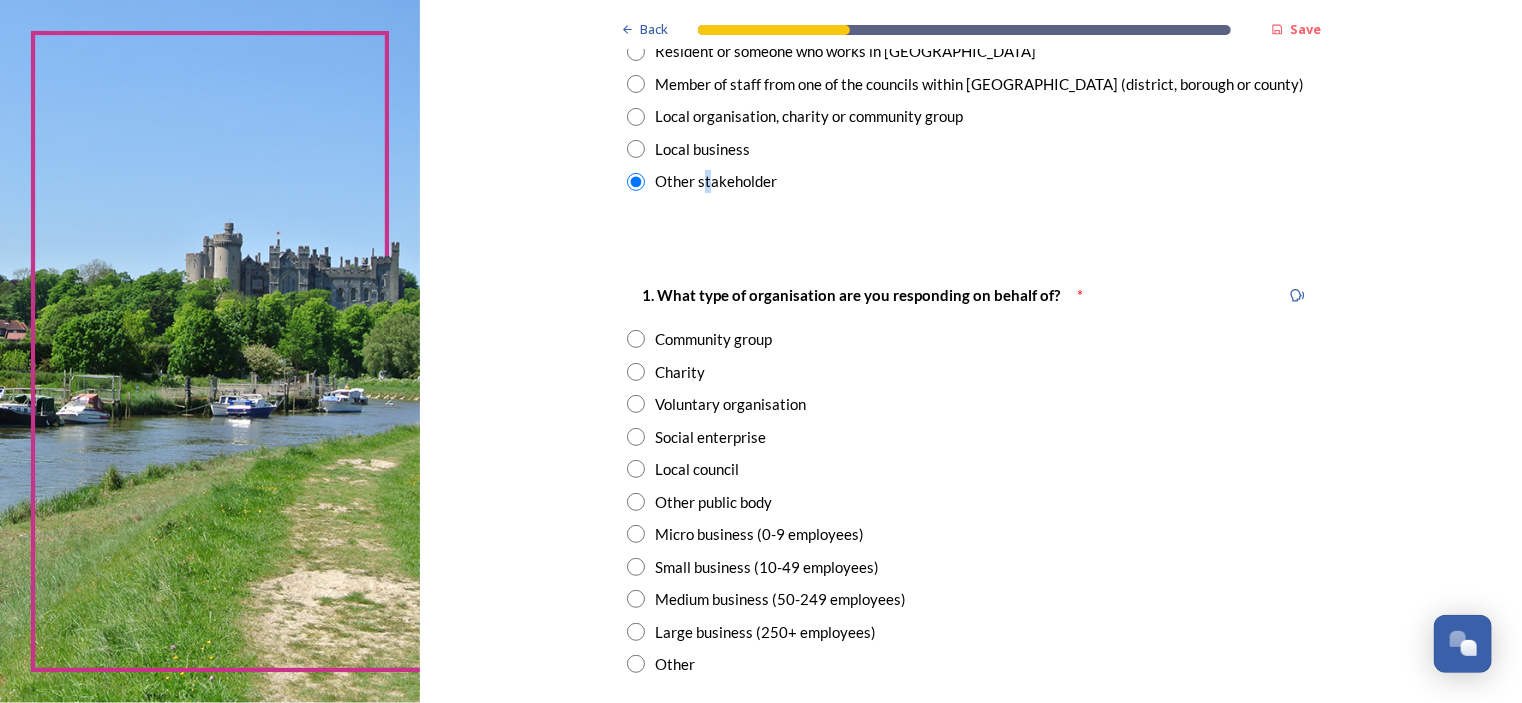 scroll, scrollTop: 300, scrollLeft: 0, axis: vertical 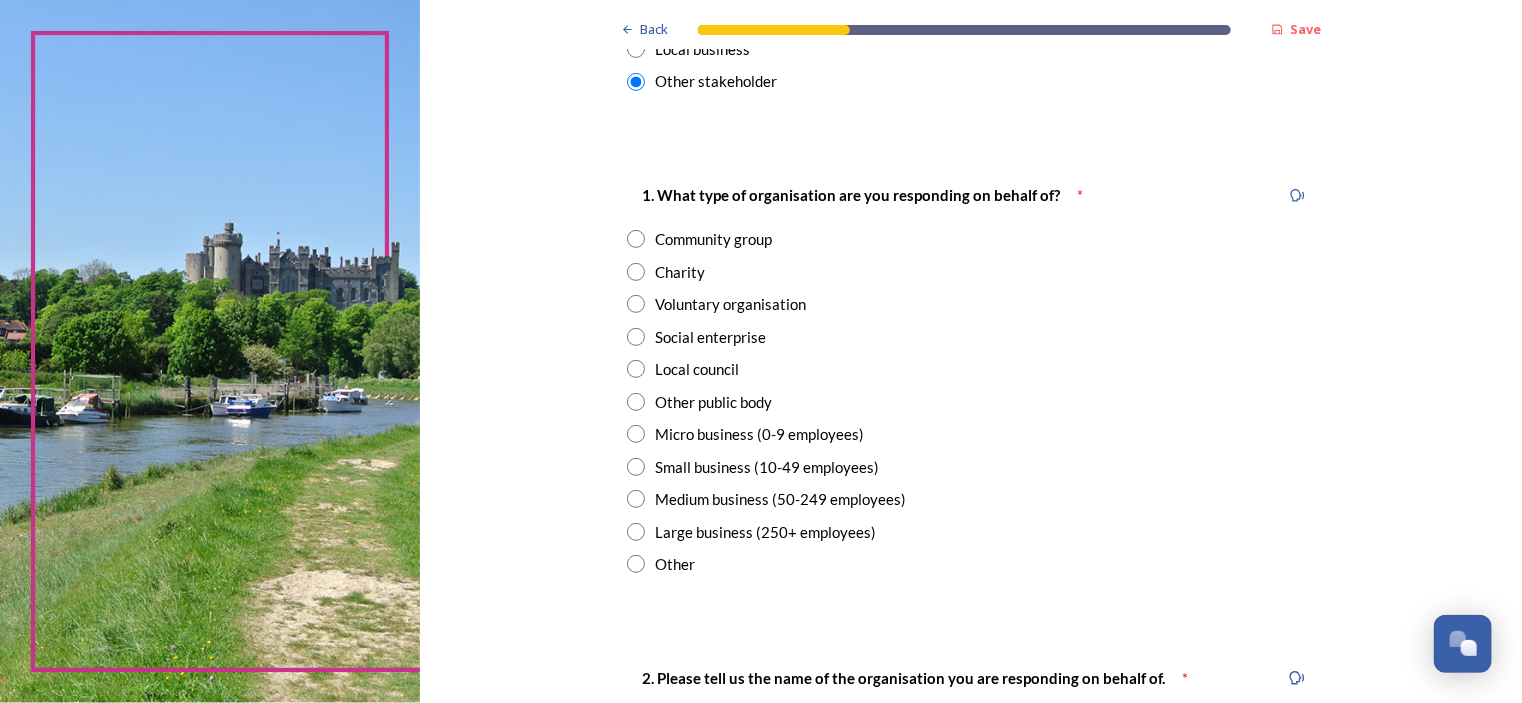 click on "Other" at bounding box center (675, 564) 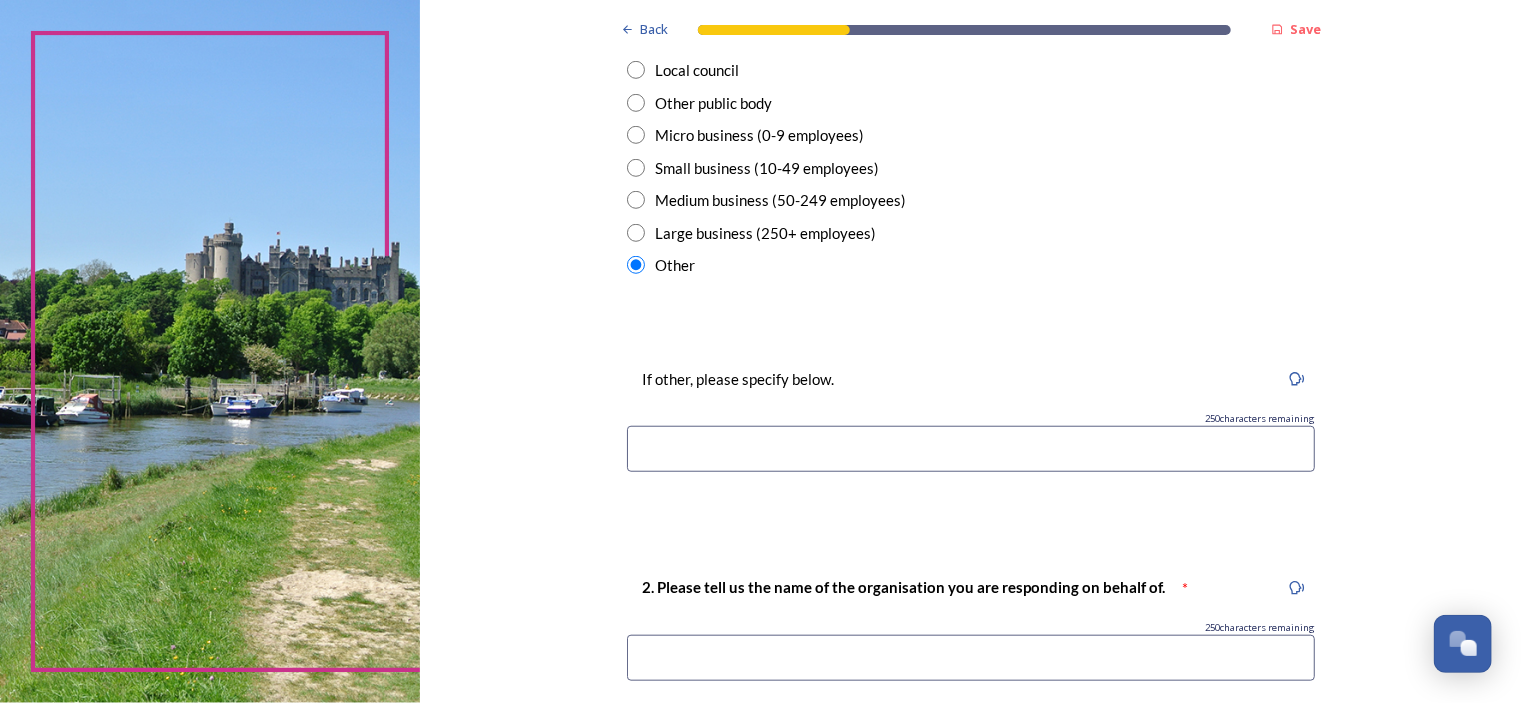 scroll, scrollTop: 600, scrollLeft: 0, axis: vertical 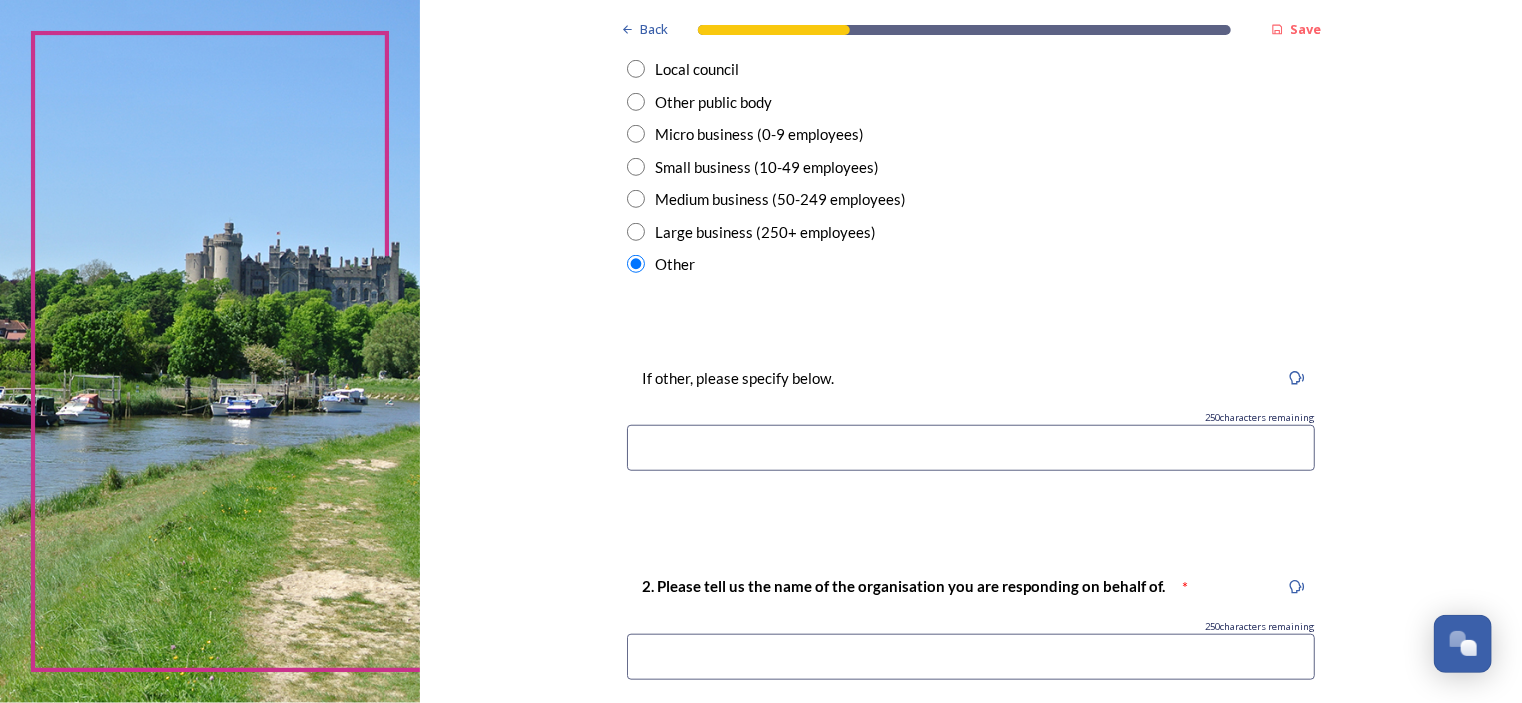 click at bounding box center [971, 448] 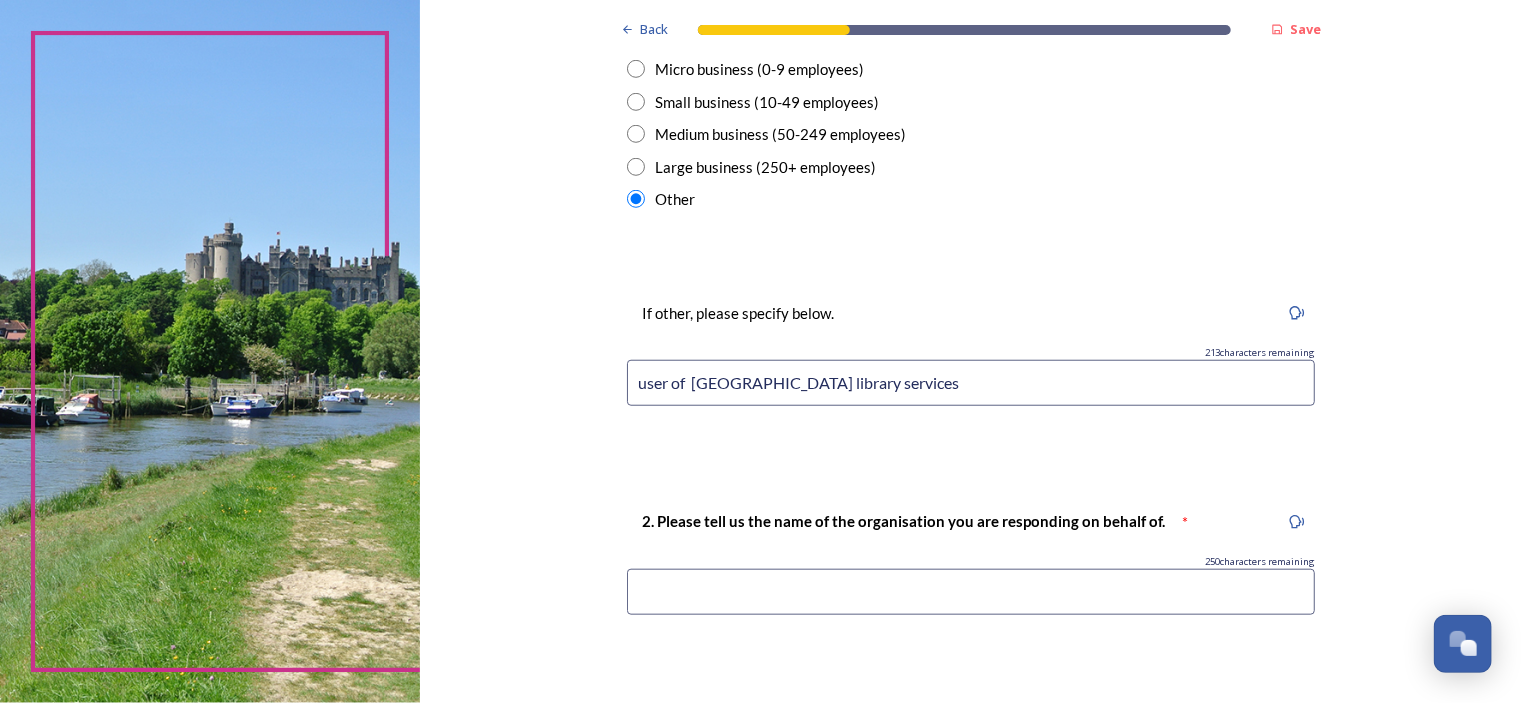 scroll, scrollTop: 800, scrollLeft: 0, axis: vertical 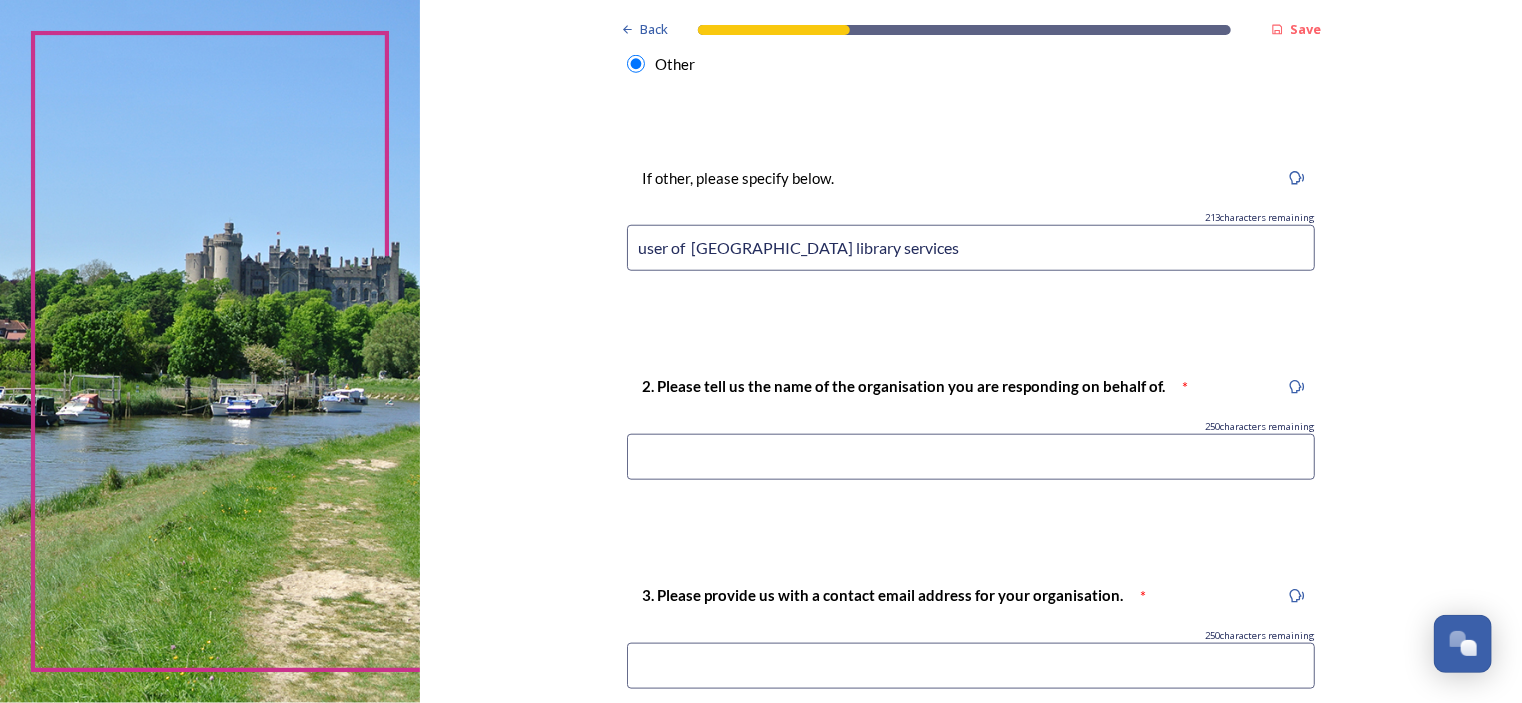 type on "user of  West Sussex library services" 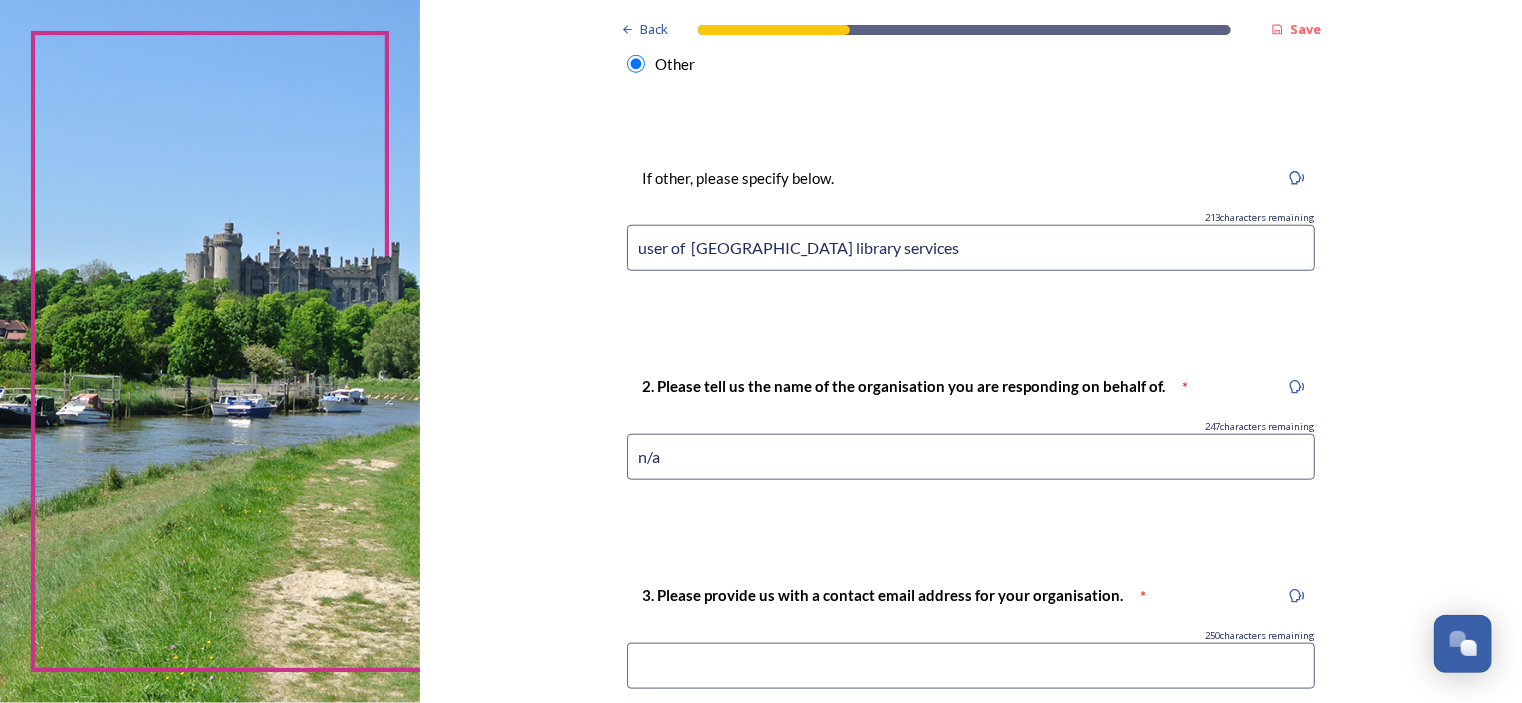 type on "n/a" 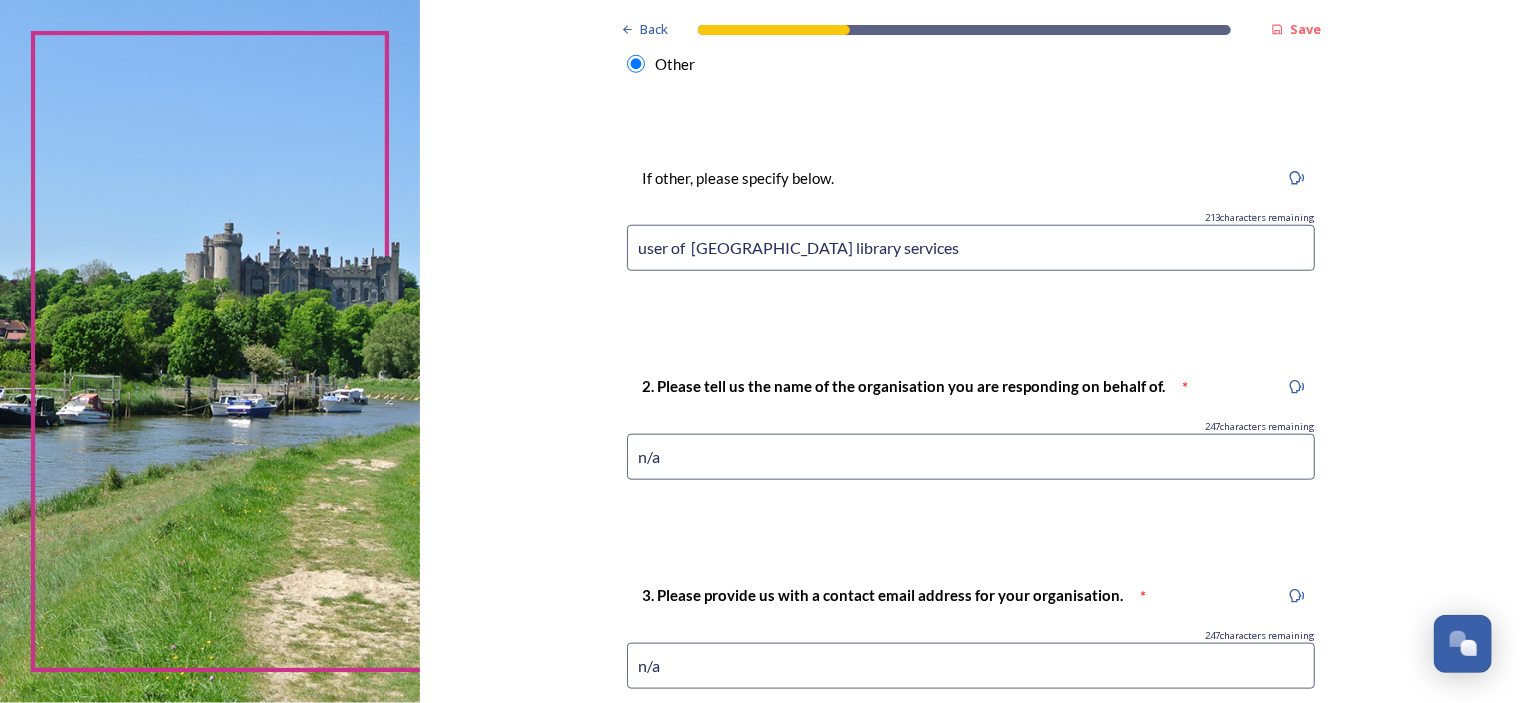 type on "n/a" 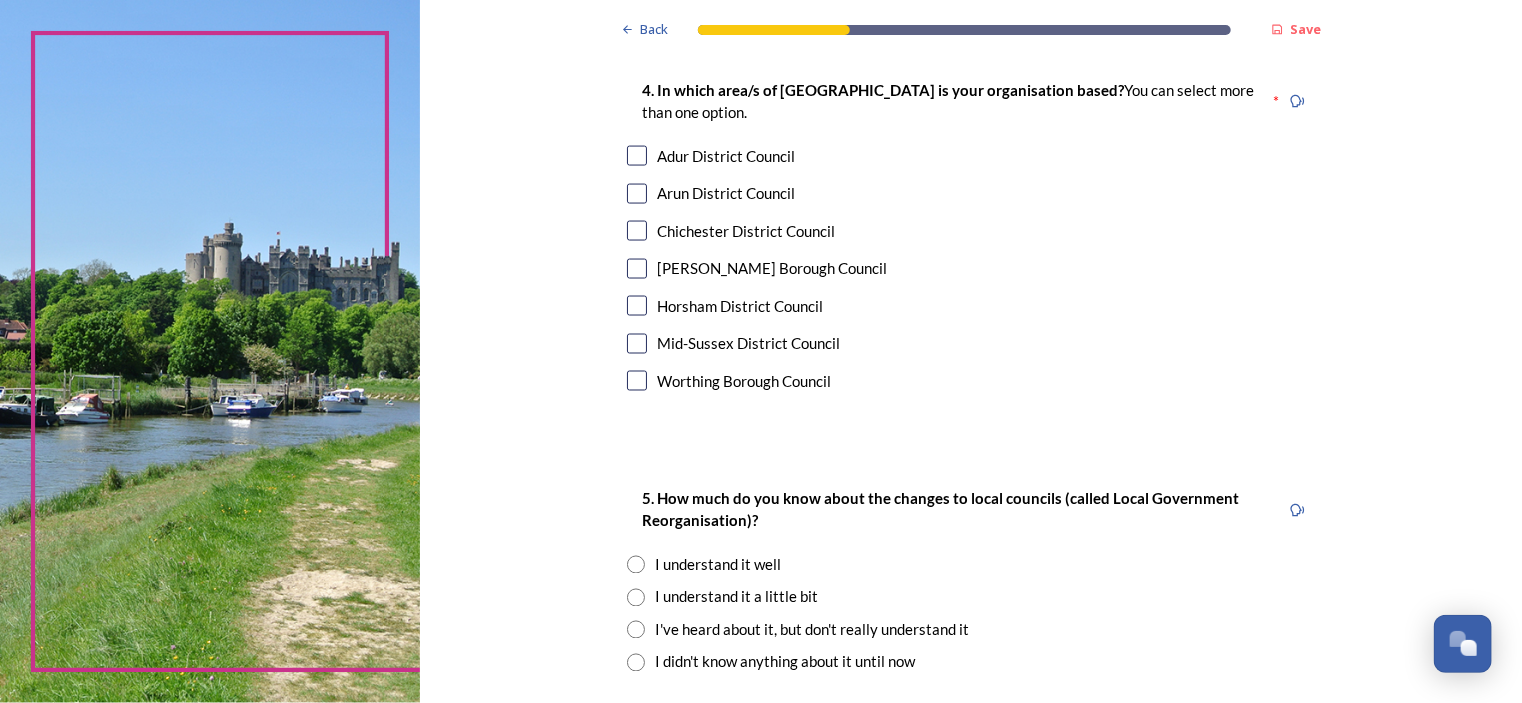 scroll, scrollTop: 1517, scrollLeft: 0, axis: vertical 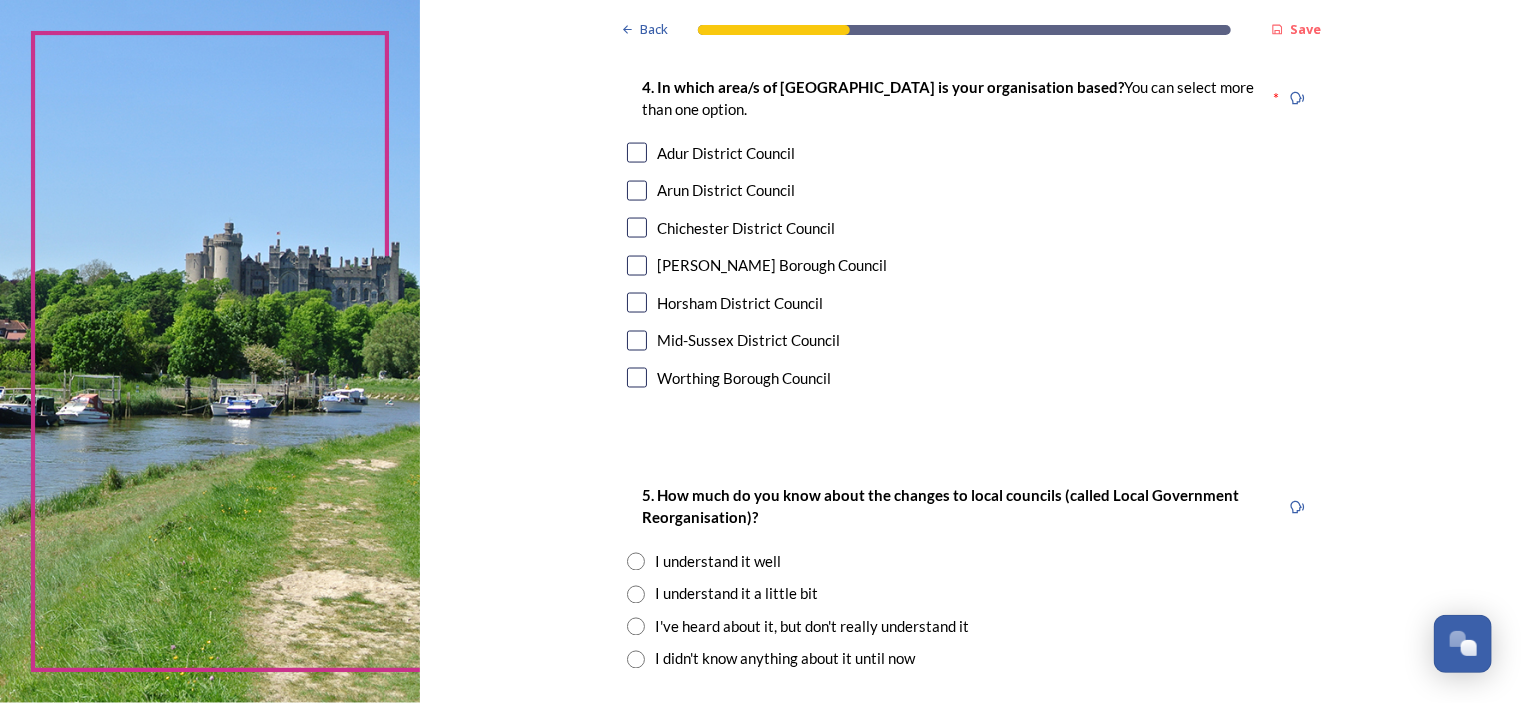 click at bounding box center [637, 266] 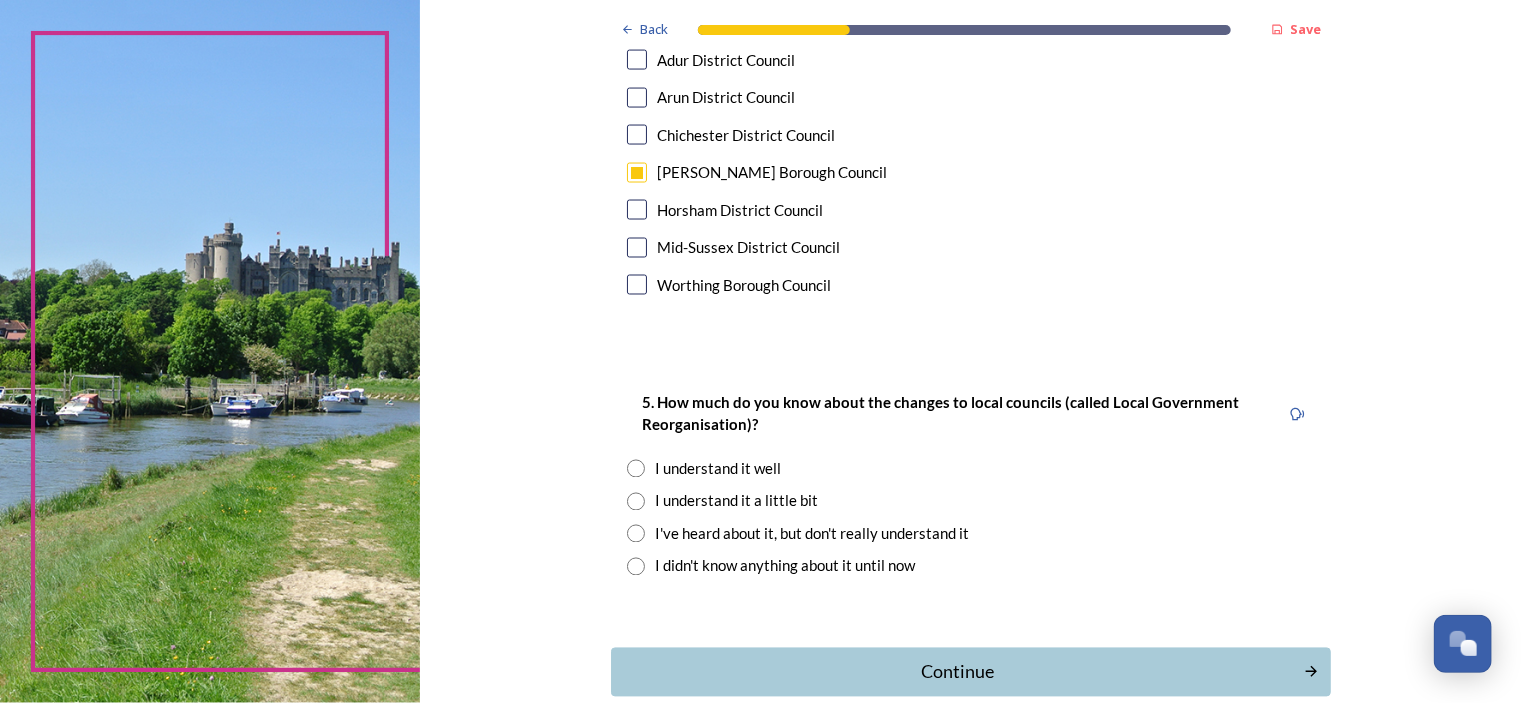 scroll, scrollTop: 1718, scrollLeft: 0, axis: vertical 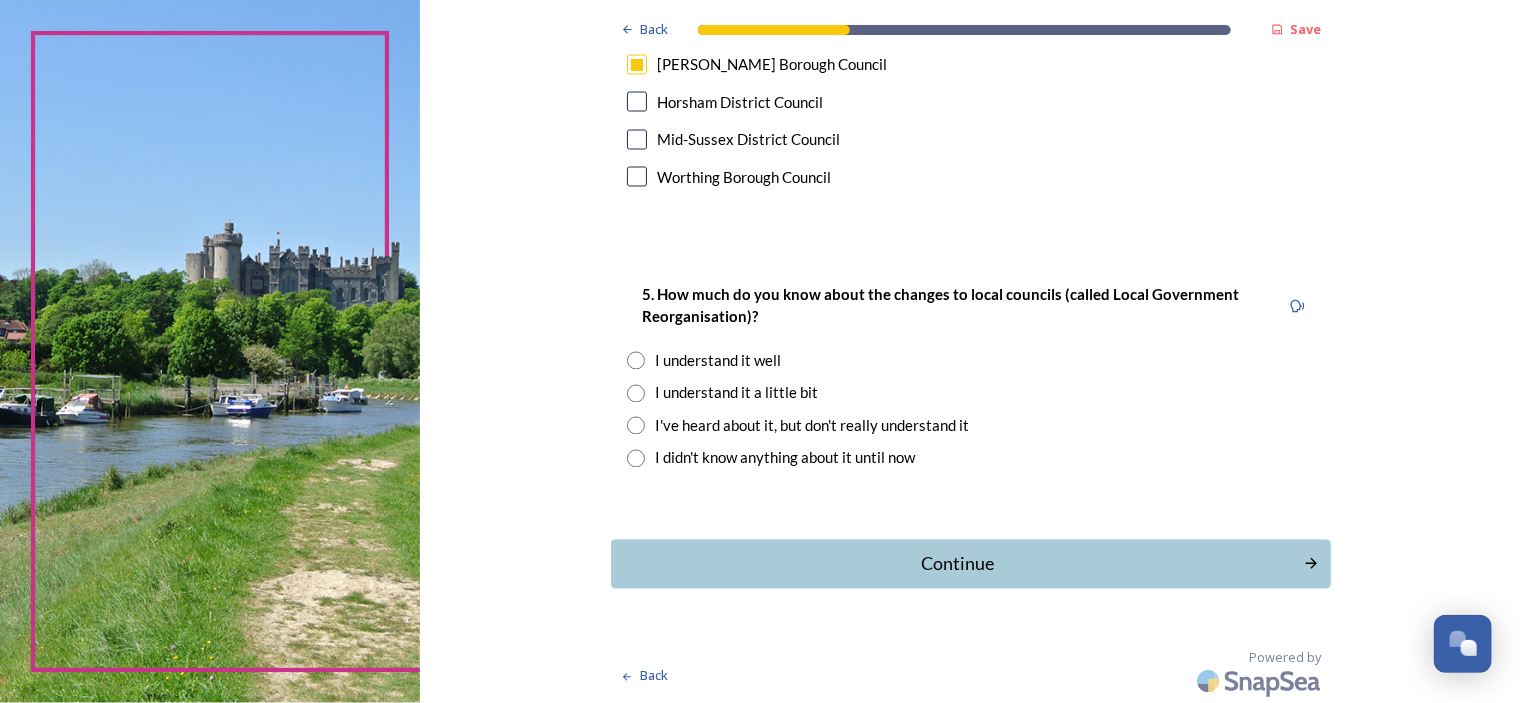 click at bounding box center [636, 394] 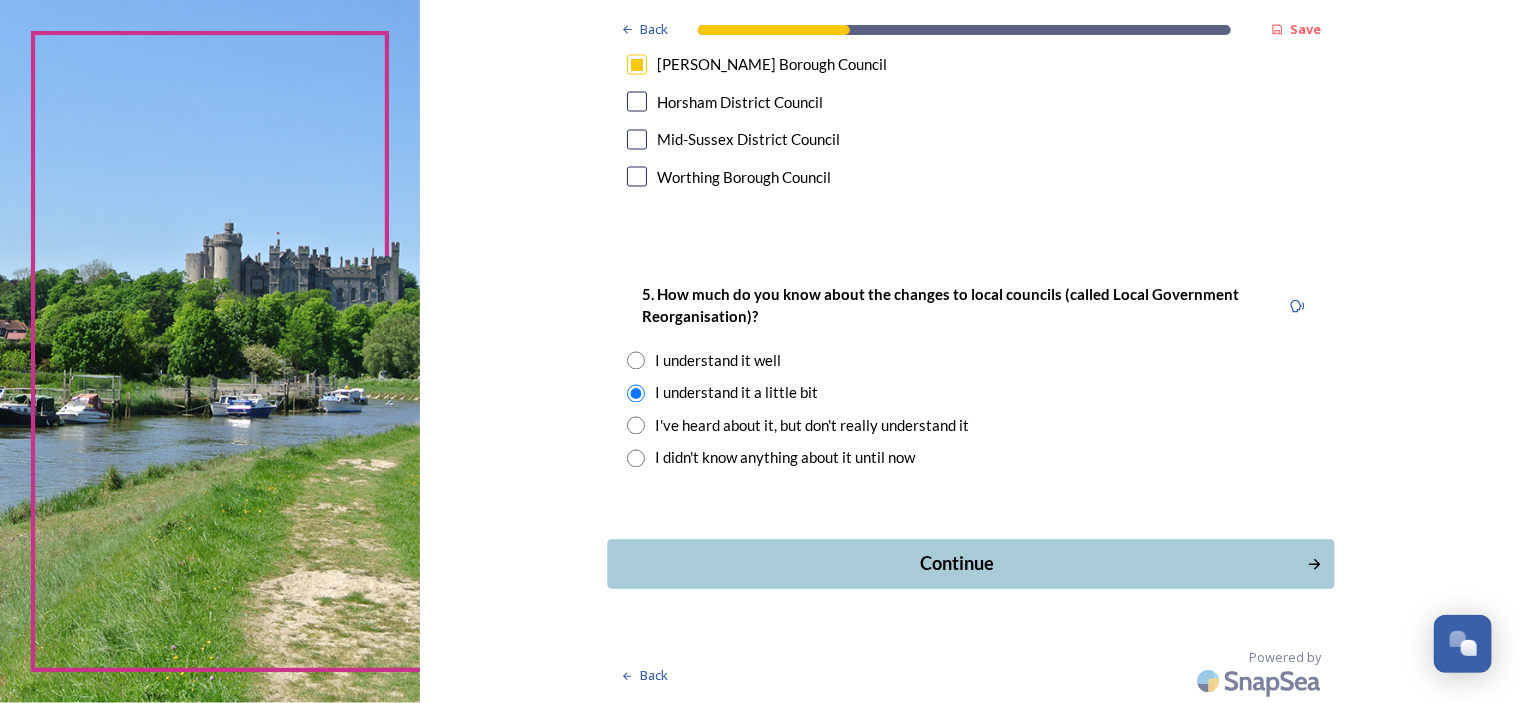 click on "Continue" at bounding box center (957, 564) 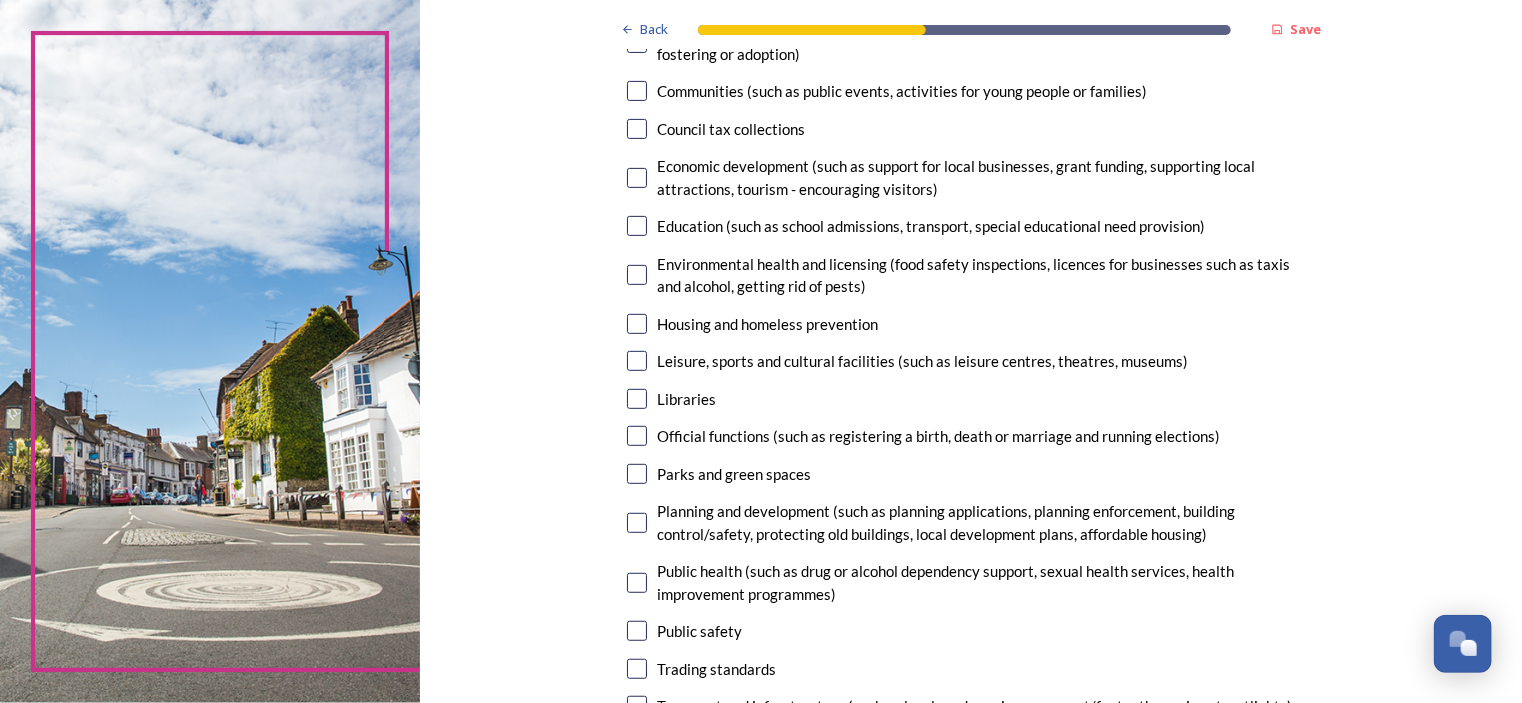 scroll, scrollTop: 118, scrollLeft: 0, axis: vertical 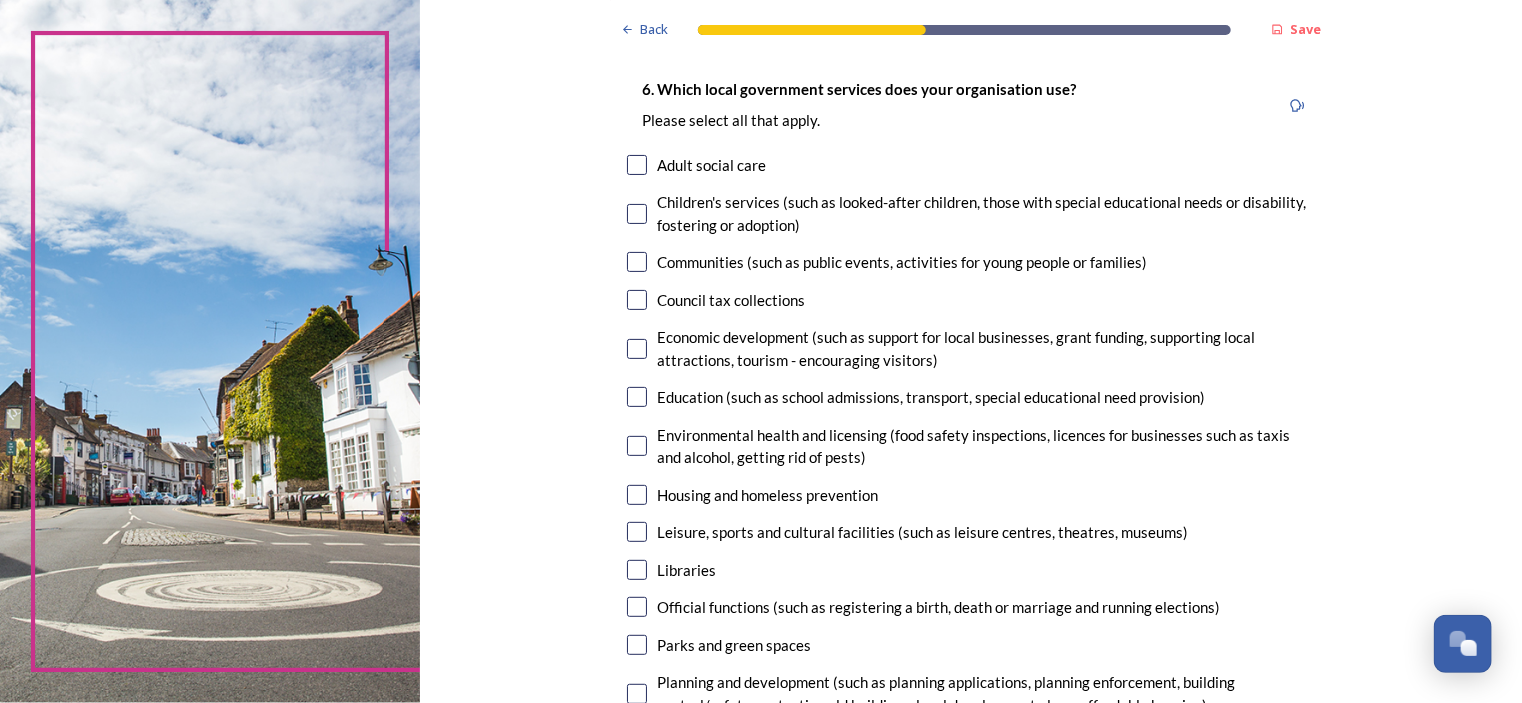 click at bounding box center [637, 570] 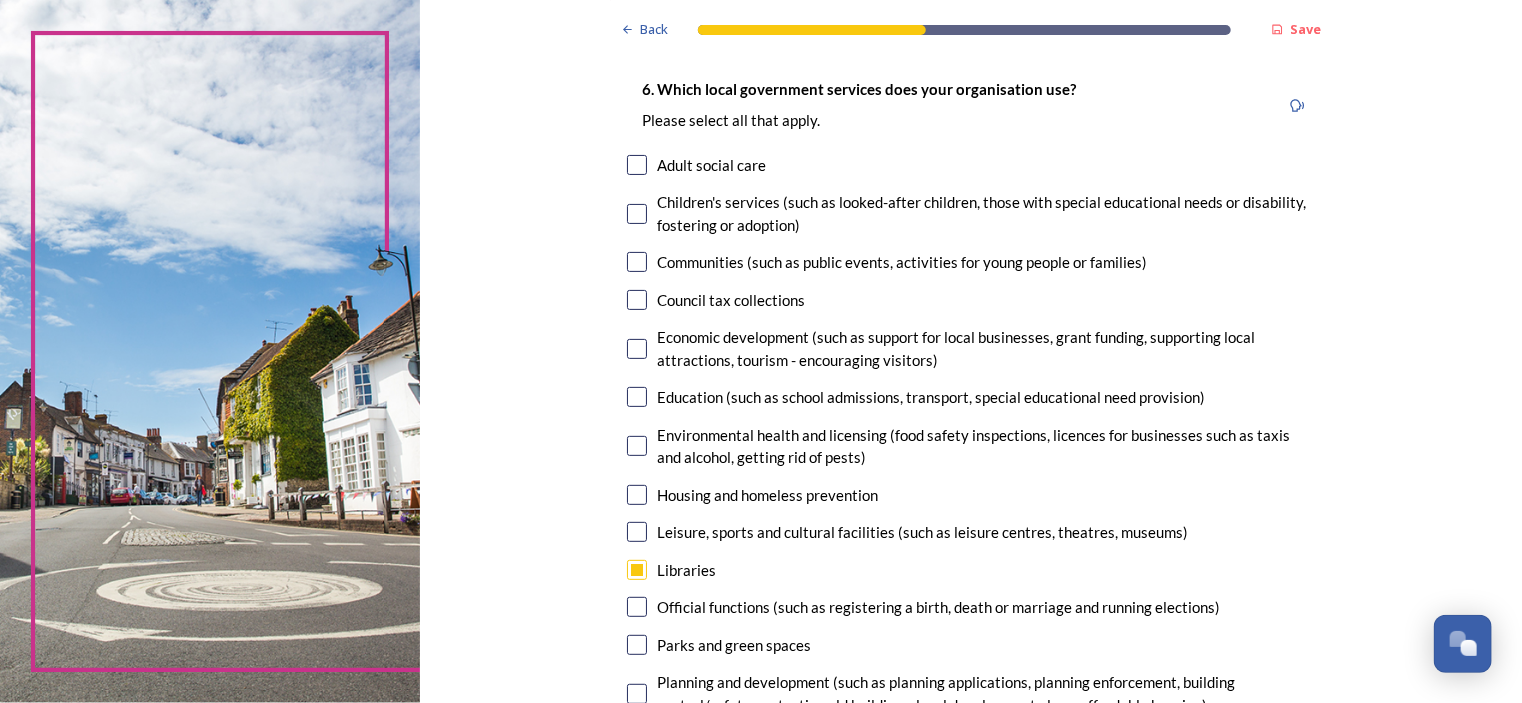 scroll, scrollTop: 618, scrollLeft: 0, axis: vertical 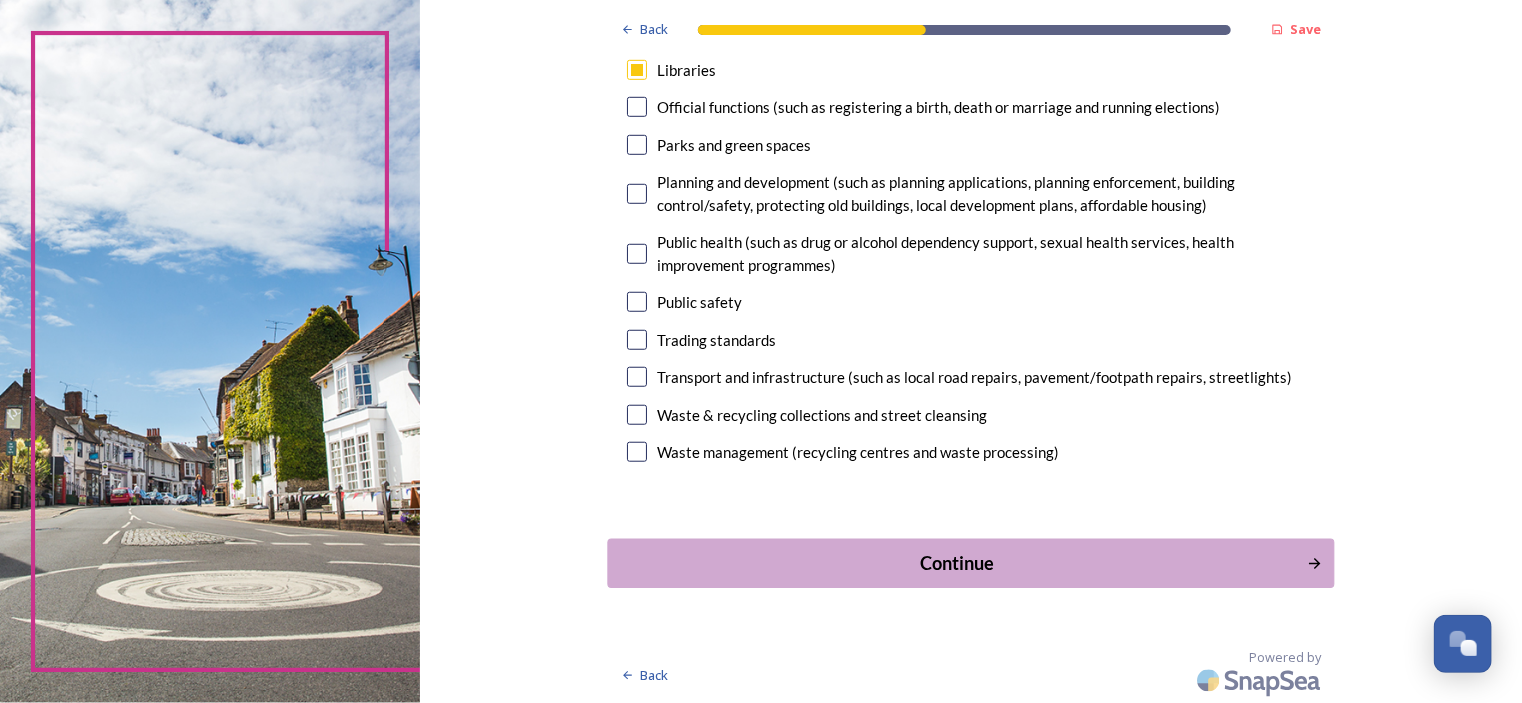 click on "Continue" at bounding box center (957, 562) 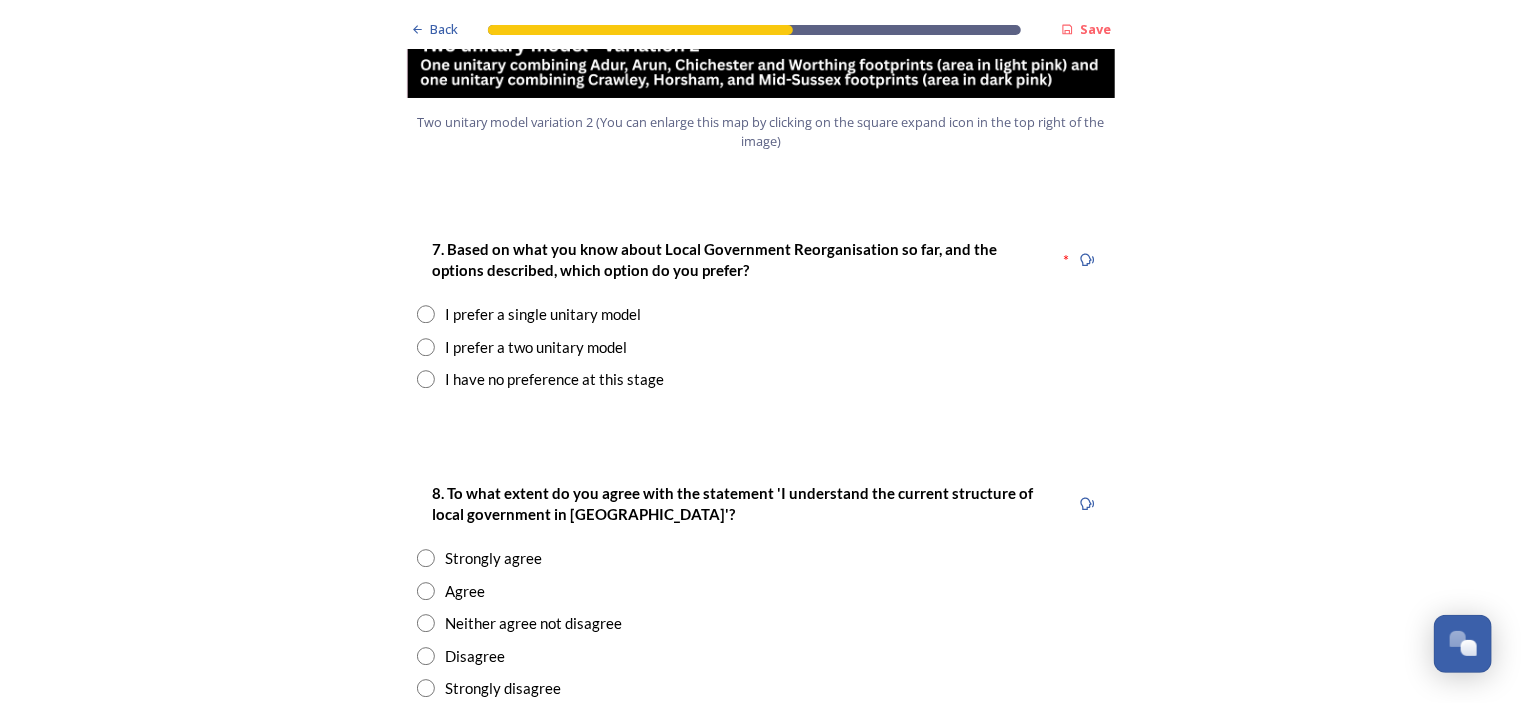 scroll, scrollTop: 2600, scrollLeft: 0, axis: vertical 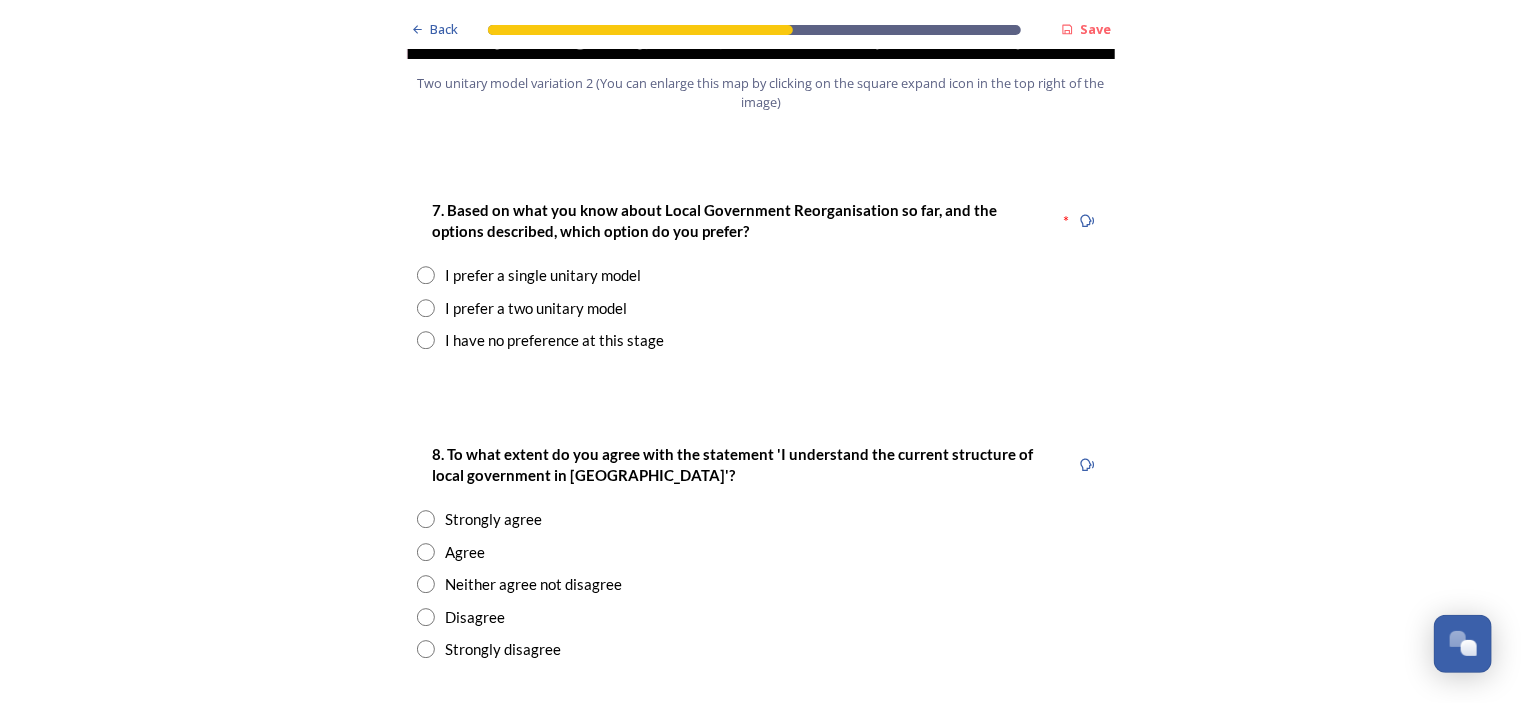 click at bounding box center [426, 308] 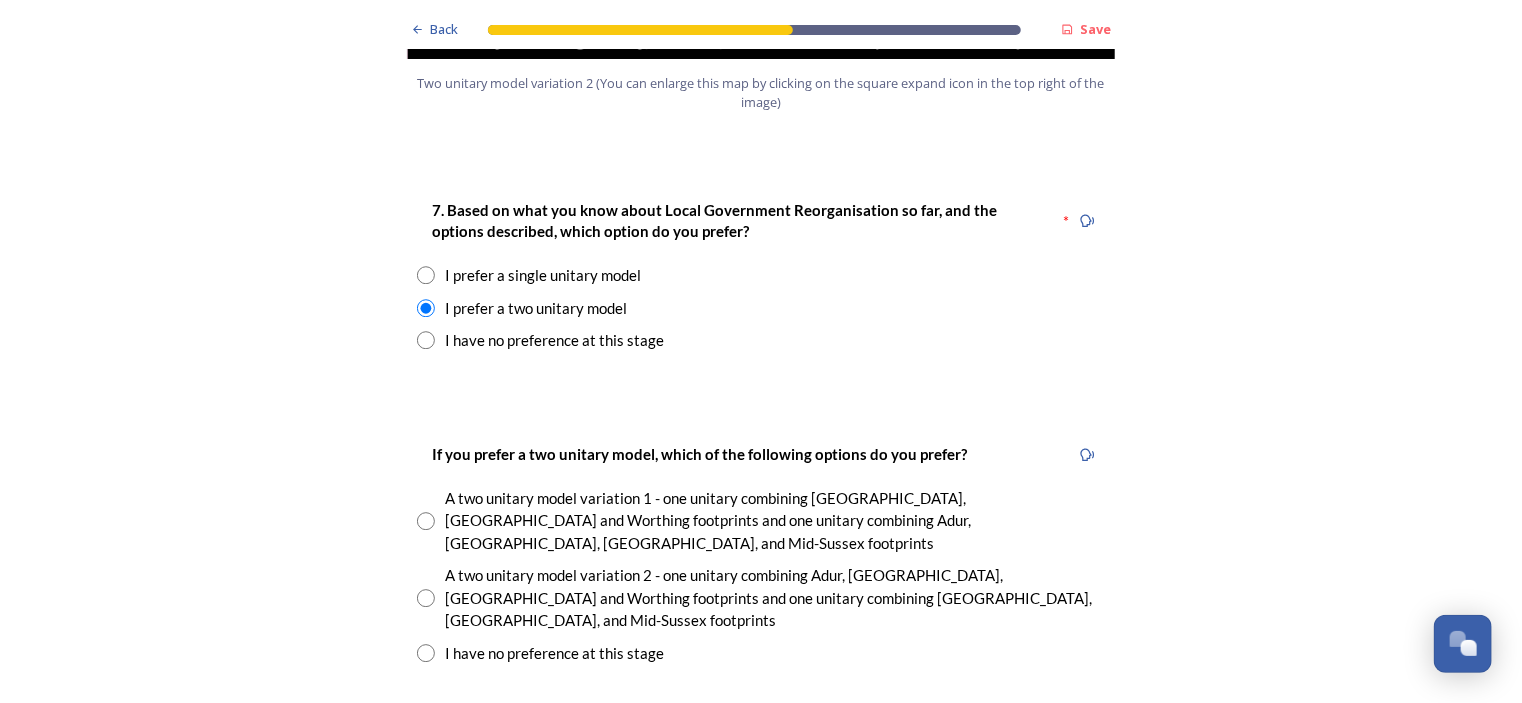 click at bounding box center (426, 275) 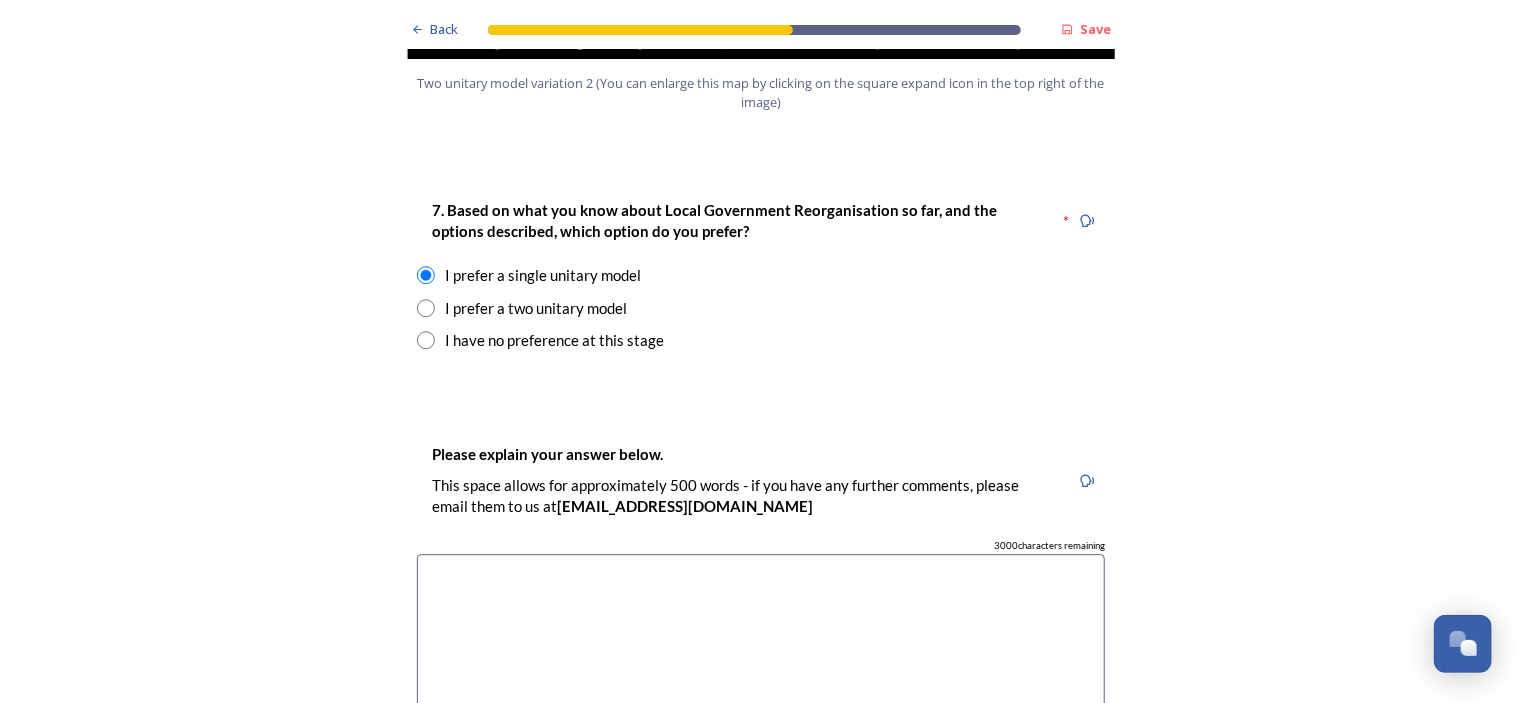 click at bounding box center [426, 308] 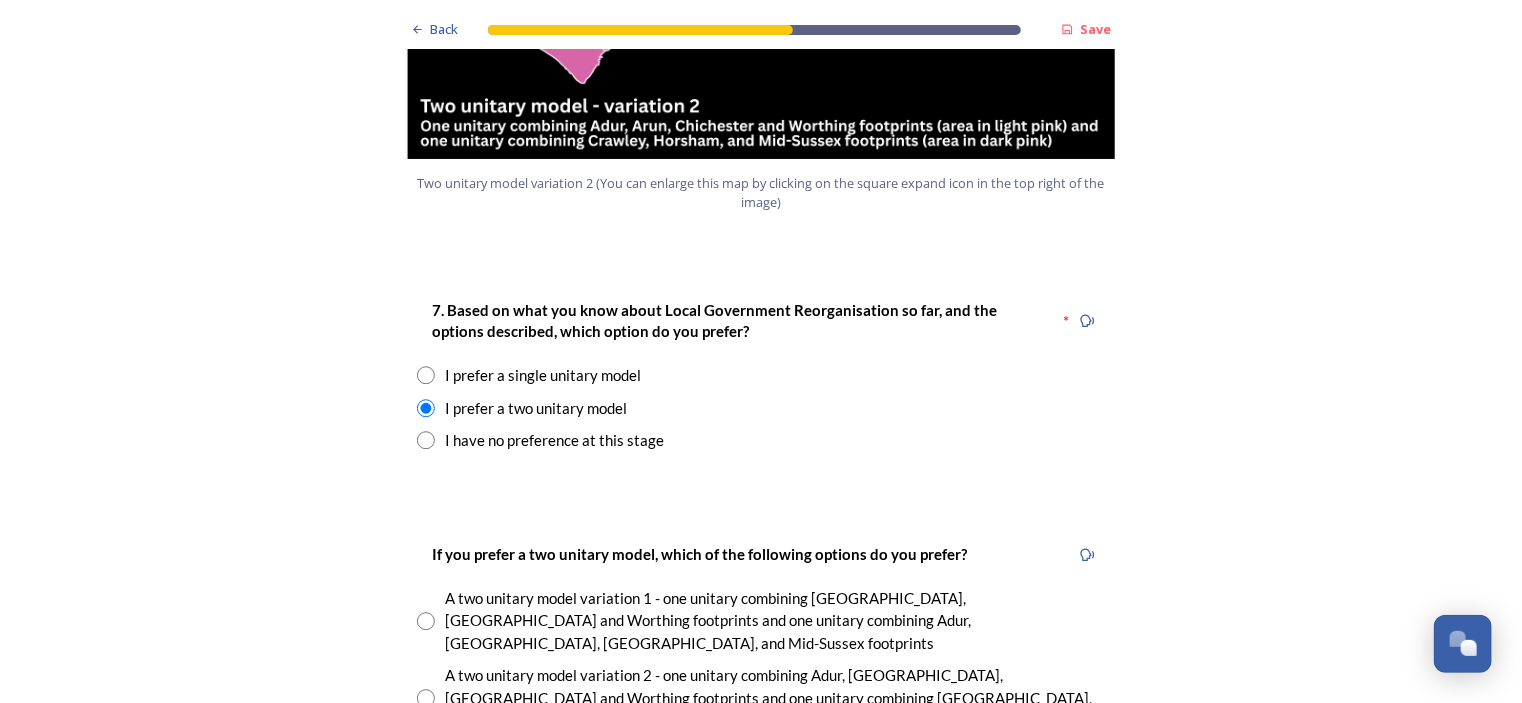 scroll, scrollTop: 2700, scrollLeft: 0, axis: vertical 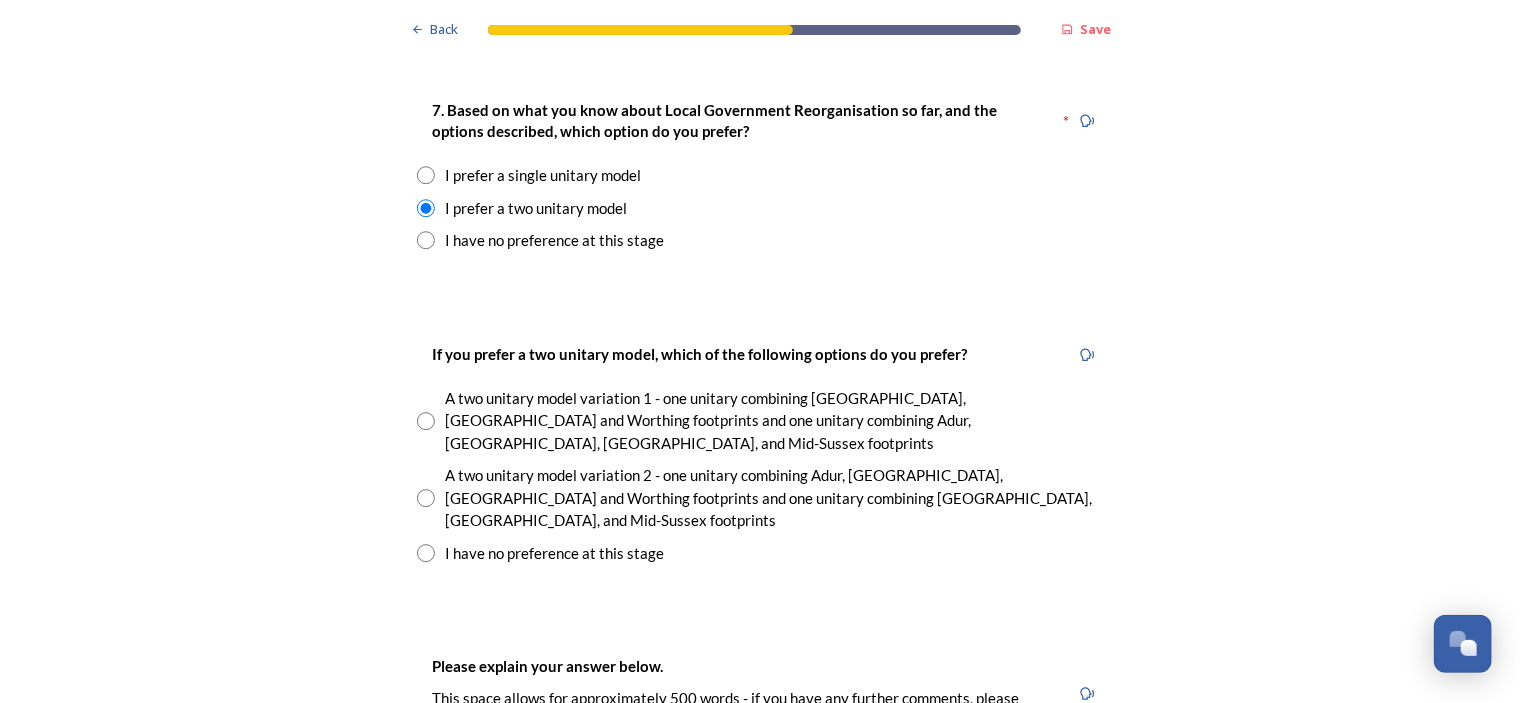 click at bounding box center (426, 498) 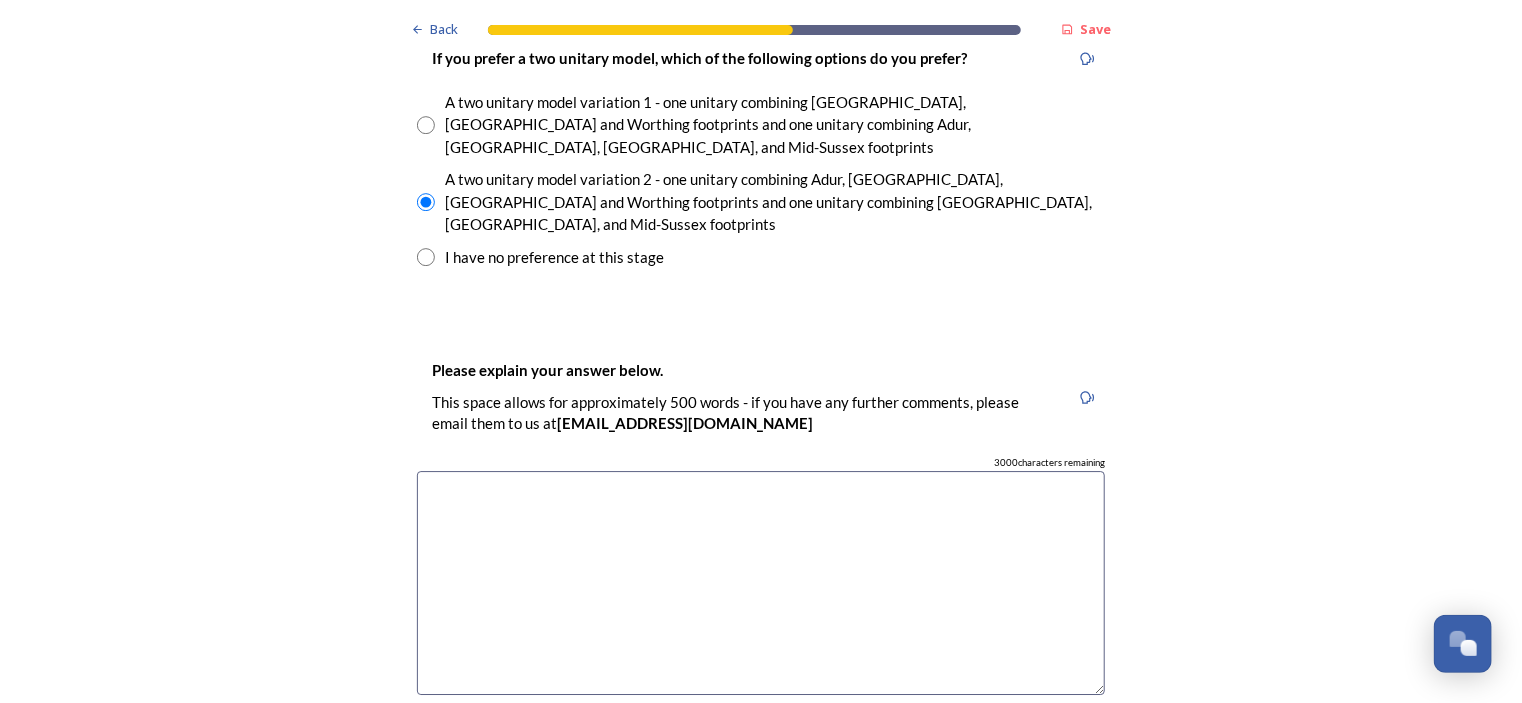scroll, scrollTop: 3000, scrollLeft: 0, axis: vertical 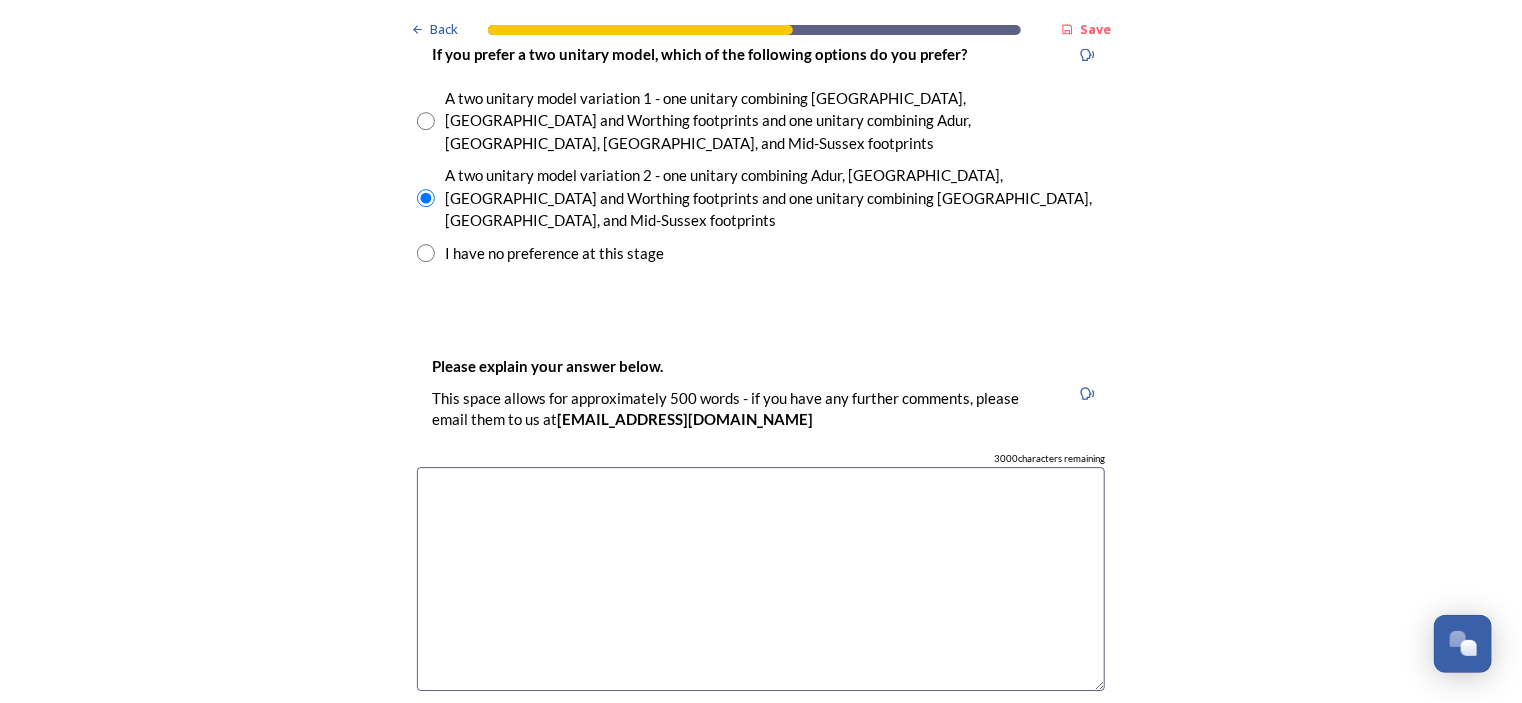 click at bounding box center [761, 579] 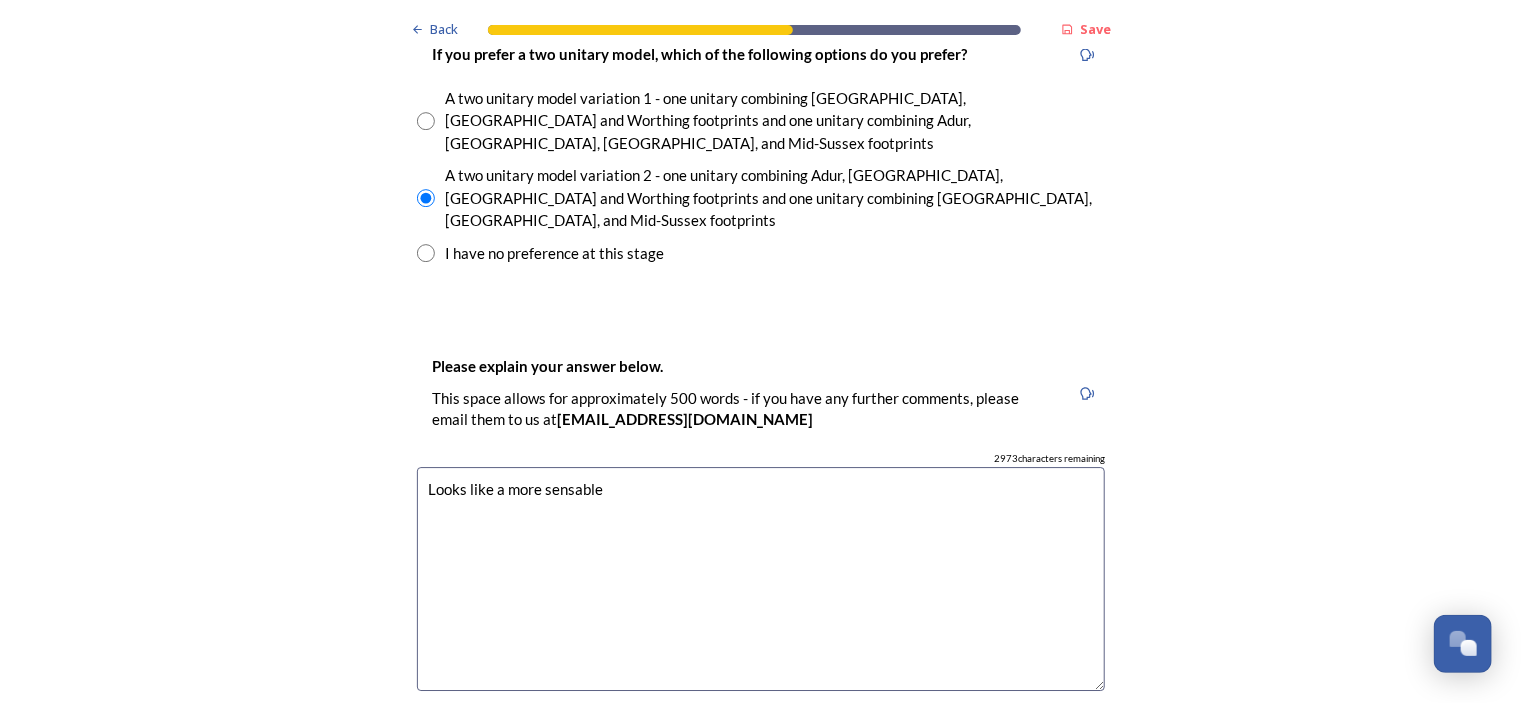 click on "Looks like a more sensable" at bounding box center [761, 579] 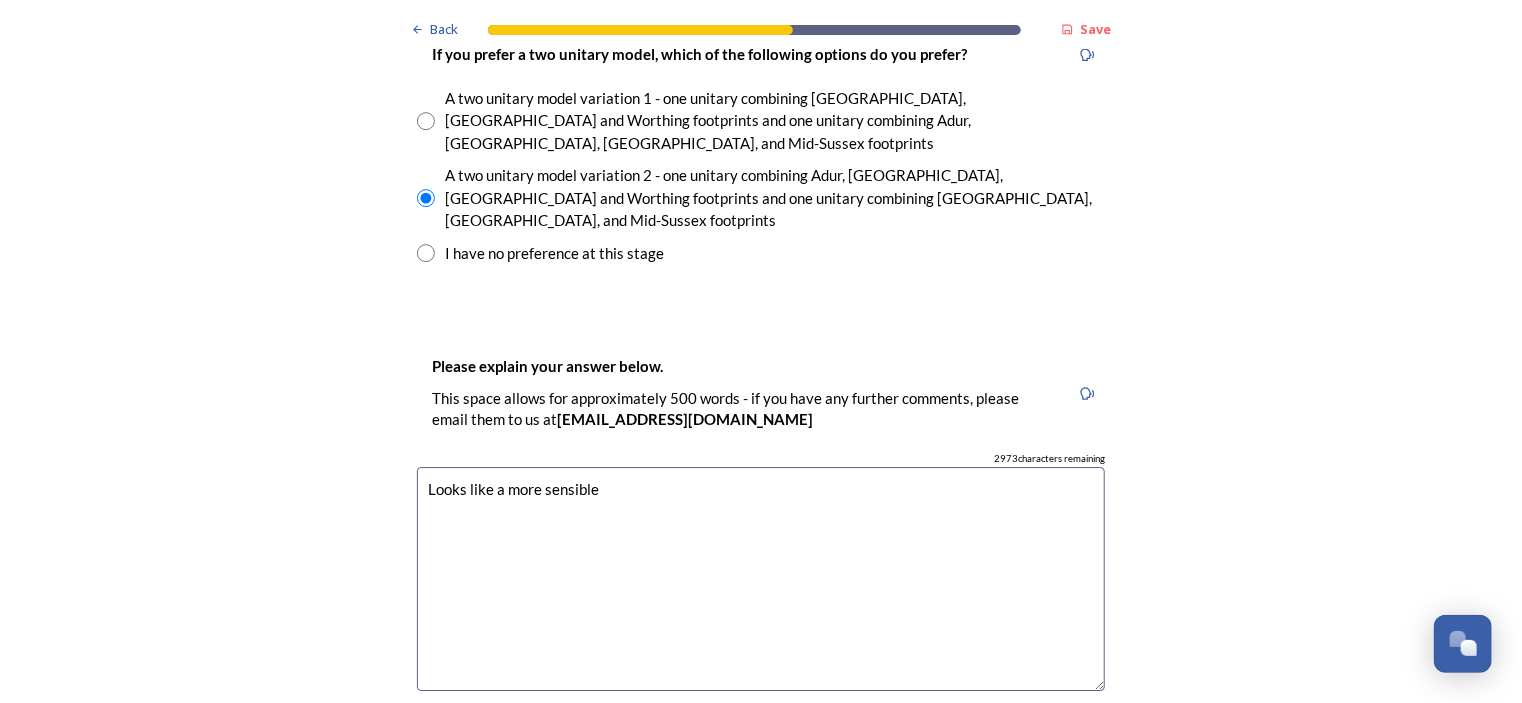 click on "Looks like a more sensible" at bounding box center [761, 579] 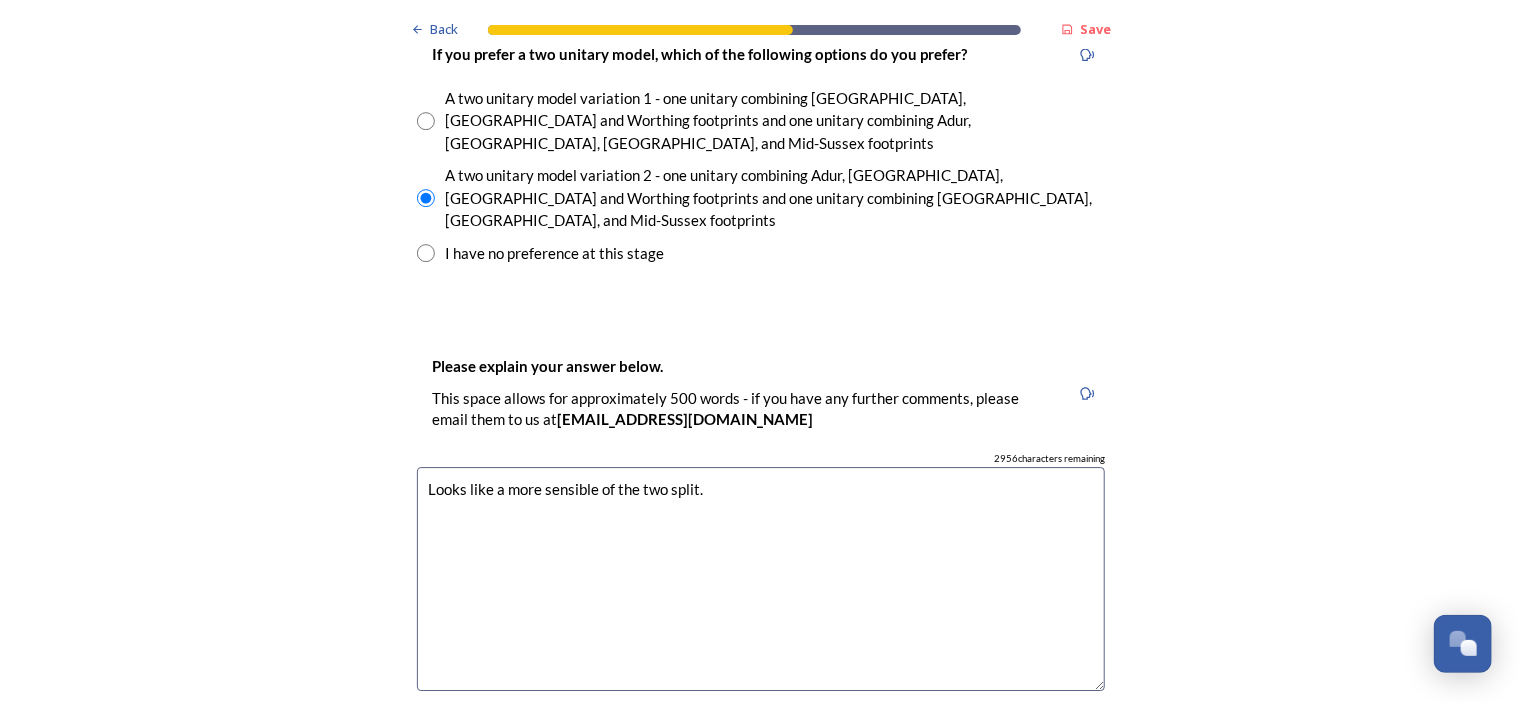 scroll, scrollTop: 3500, scrollLeft: 0, axis: vertical 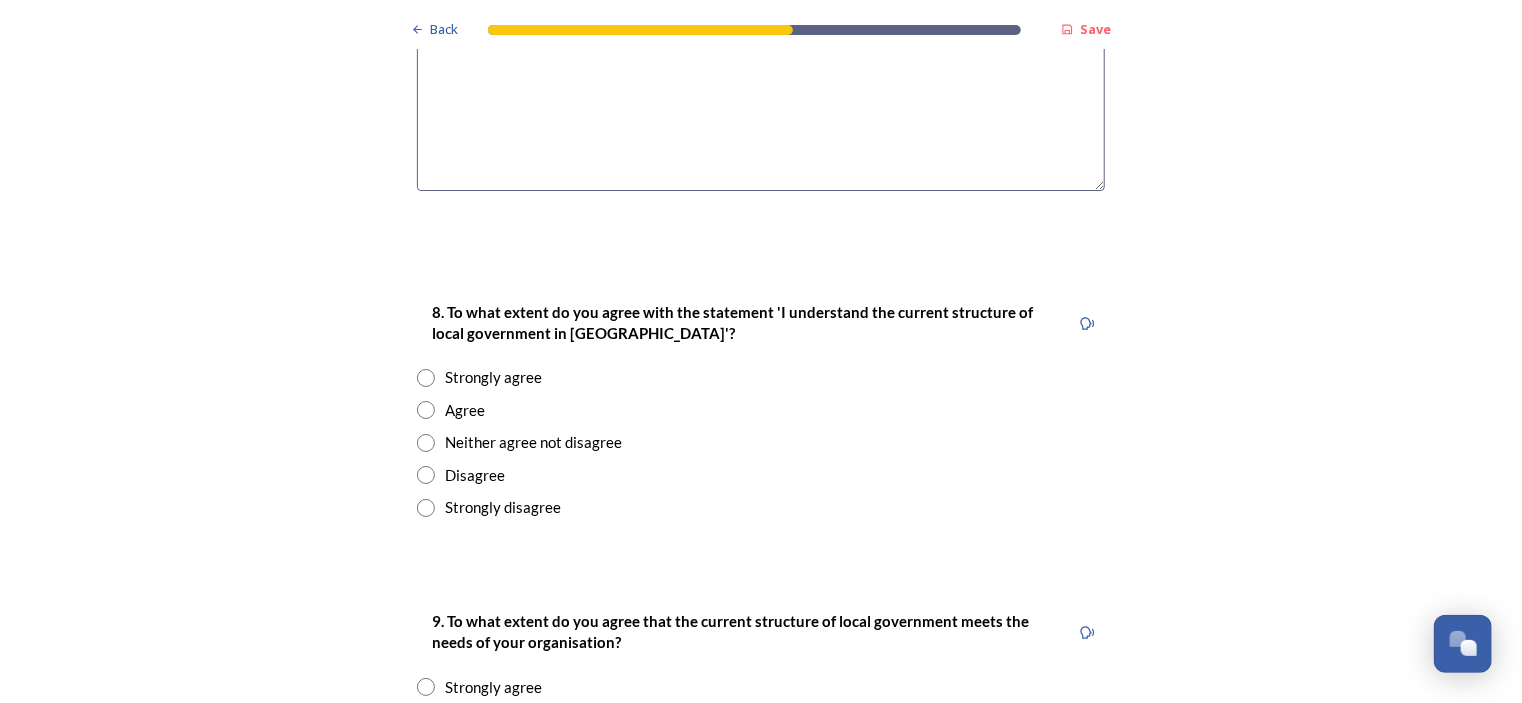type on "Looks like a more sensible of the two split." 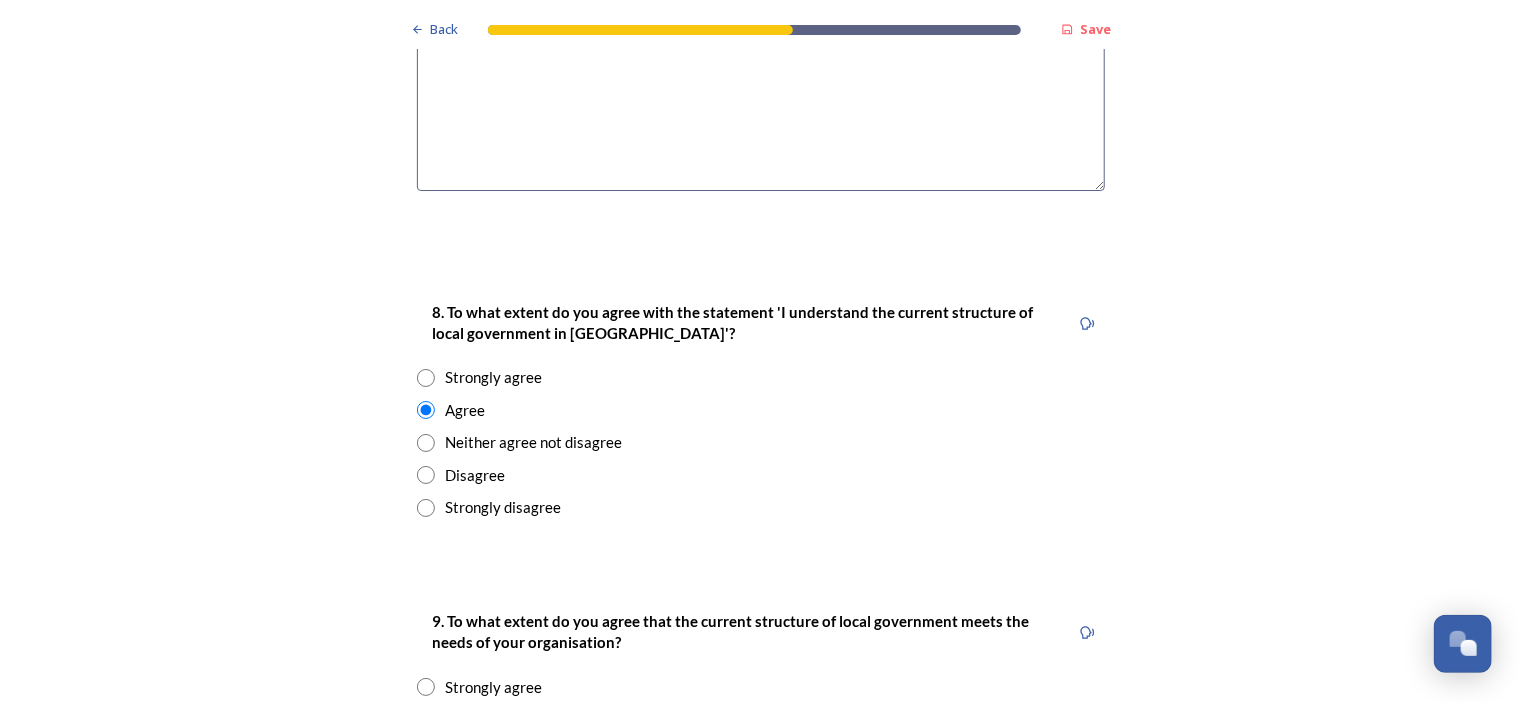 click on "Neither agree not disagree" at bounding box center [533, 442] 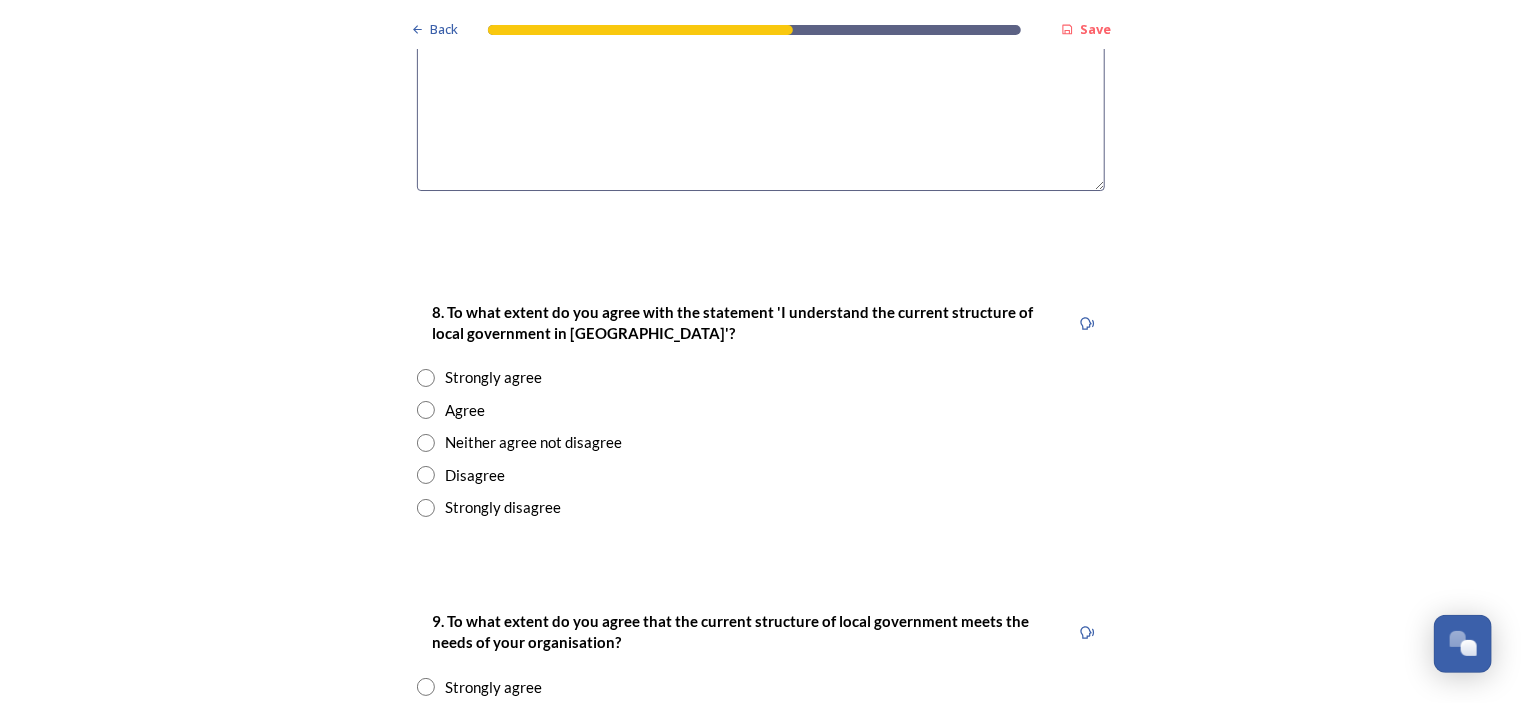 radio on "true" 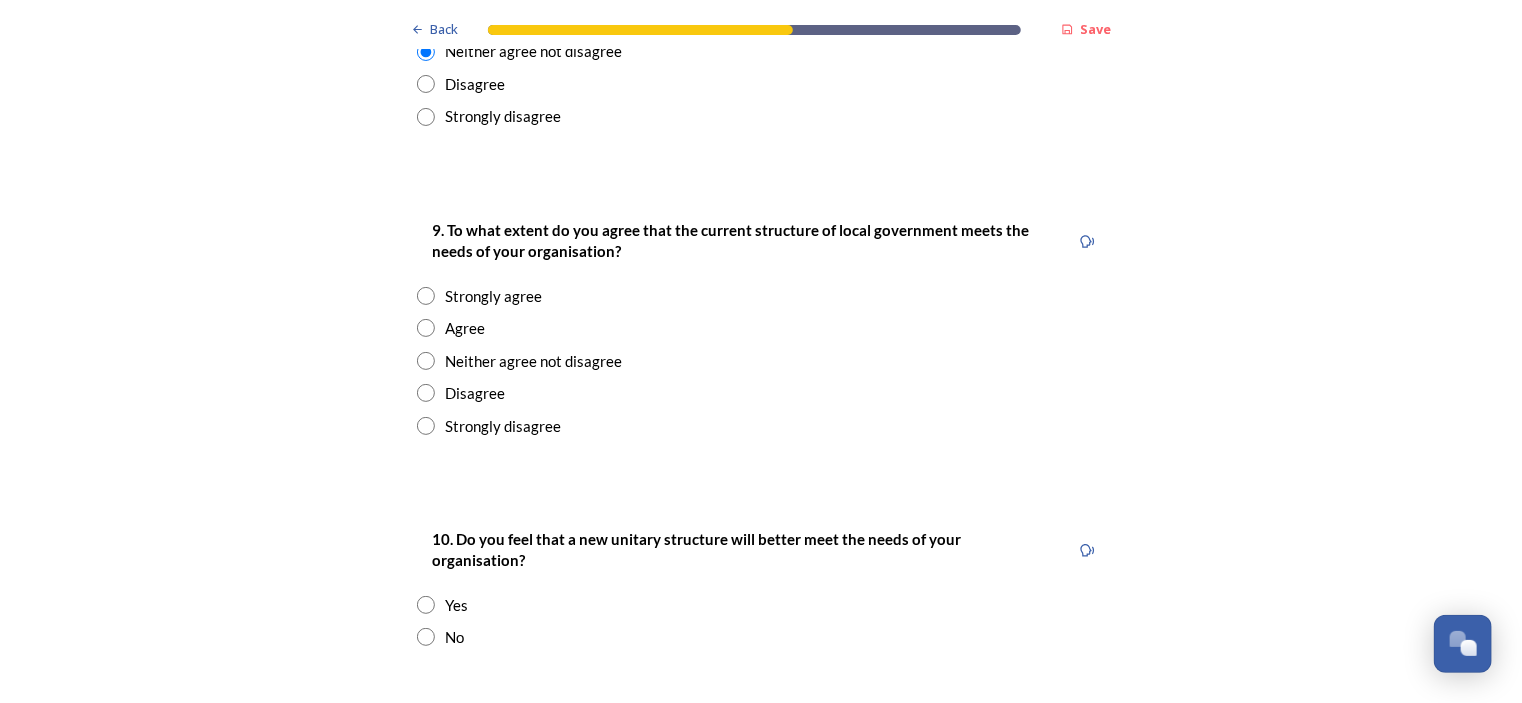 scroll, scrollTop: 3900, scrollLeft: 0, axis: vertical 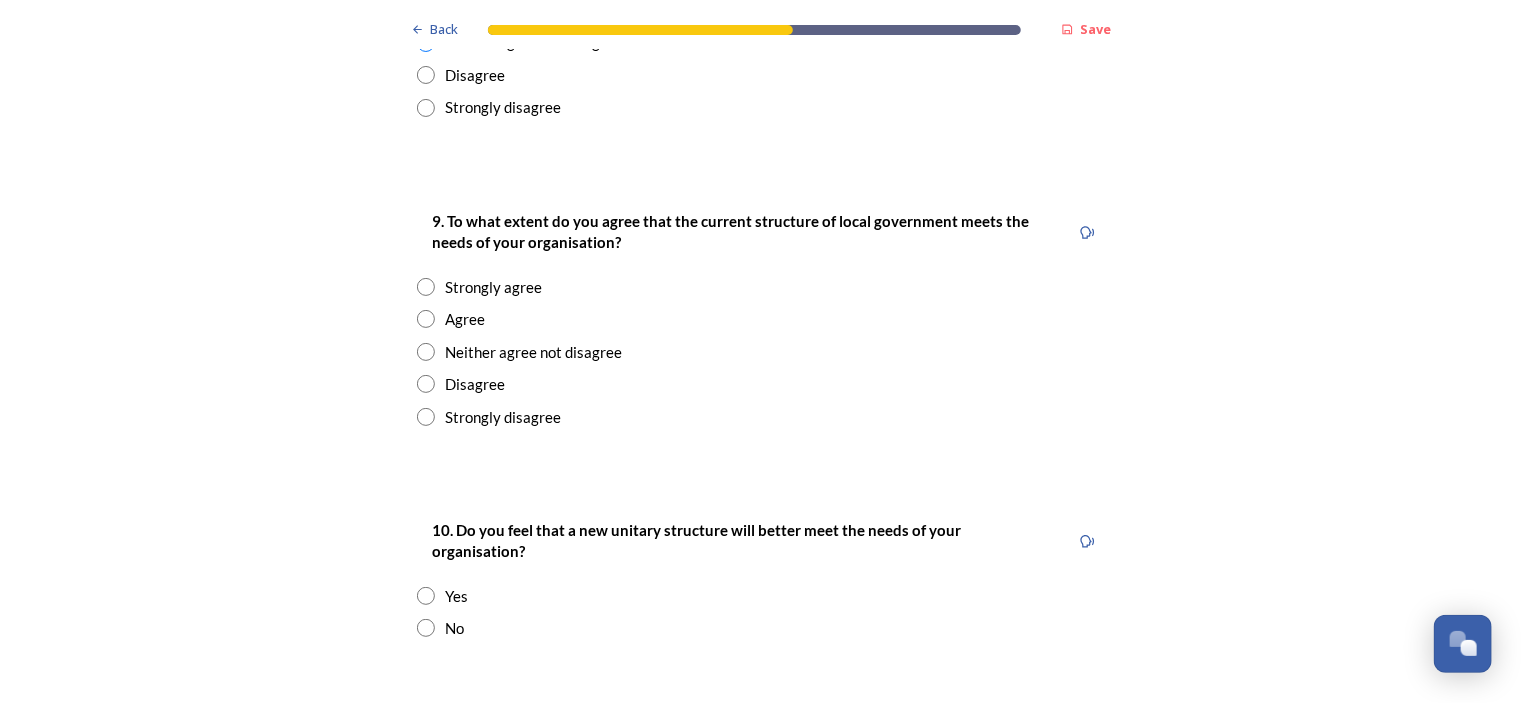 click at bounding box center [426, 319] 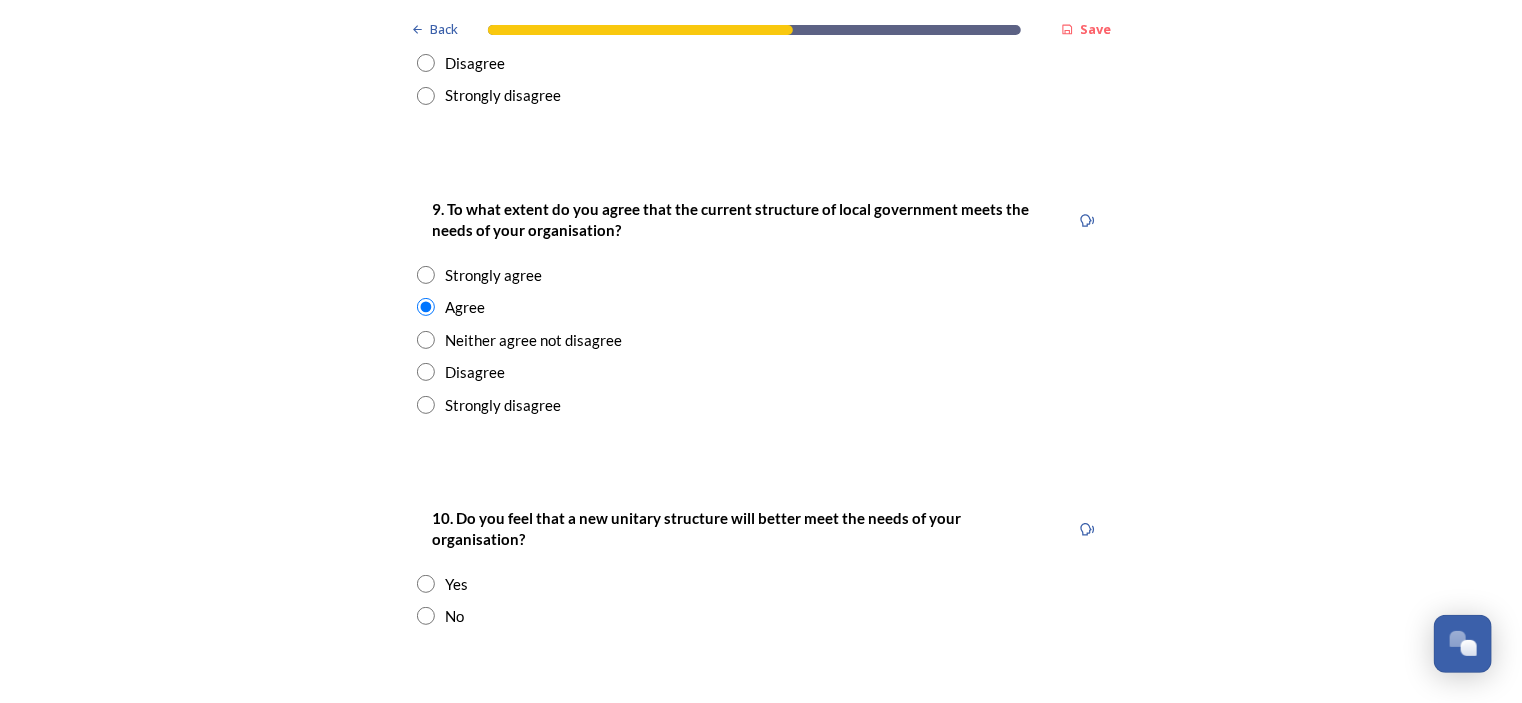 scroll, scrollTop: 4100, scrollLeft: 0, axis: vertical 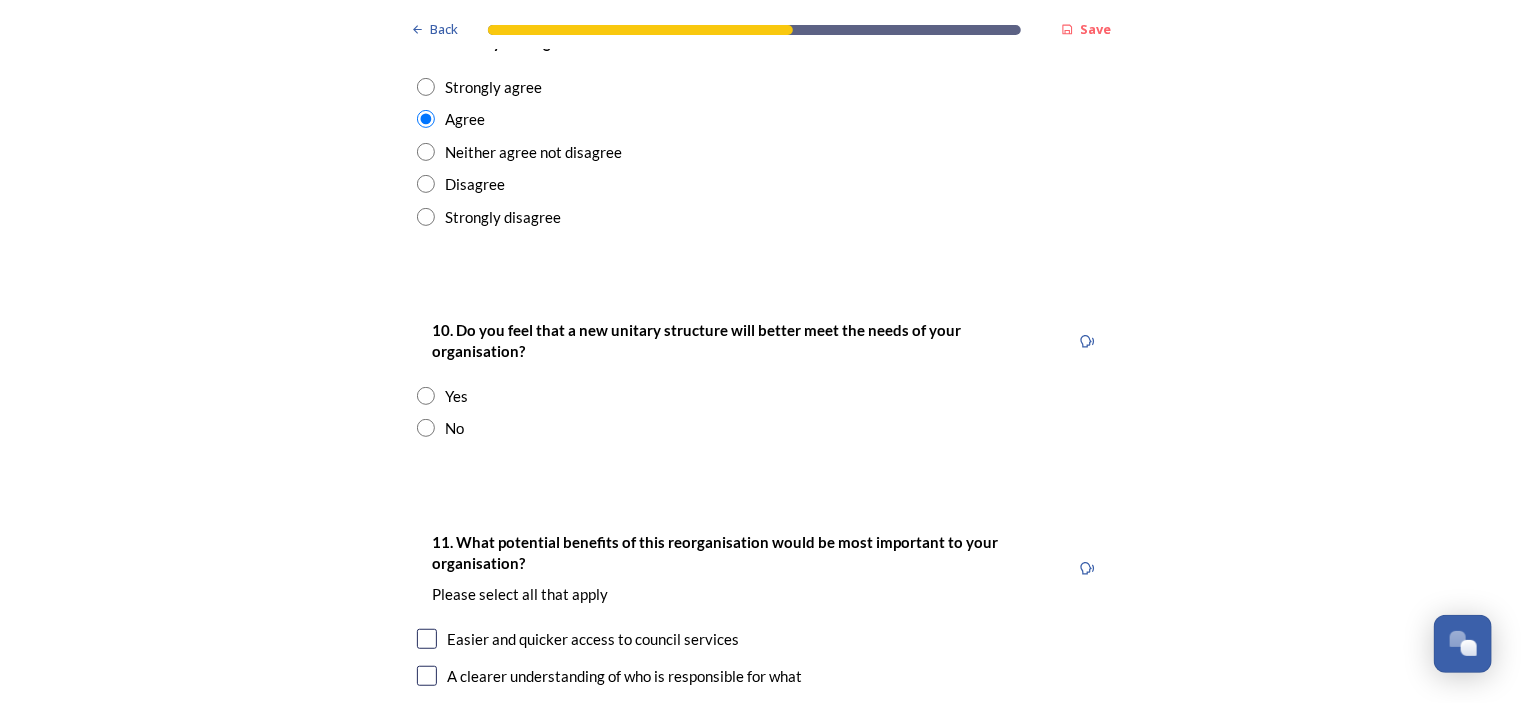 click on "Yes" at bounding box center [456, 396] 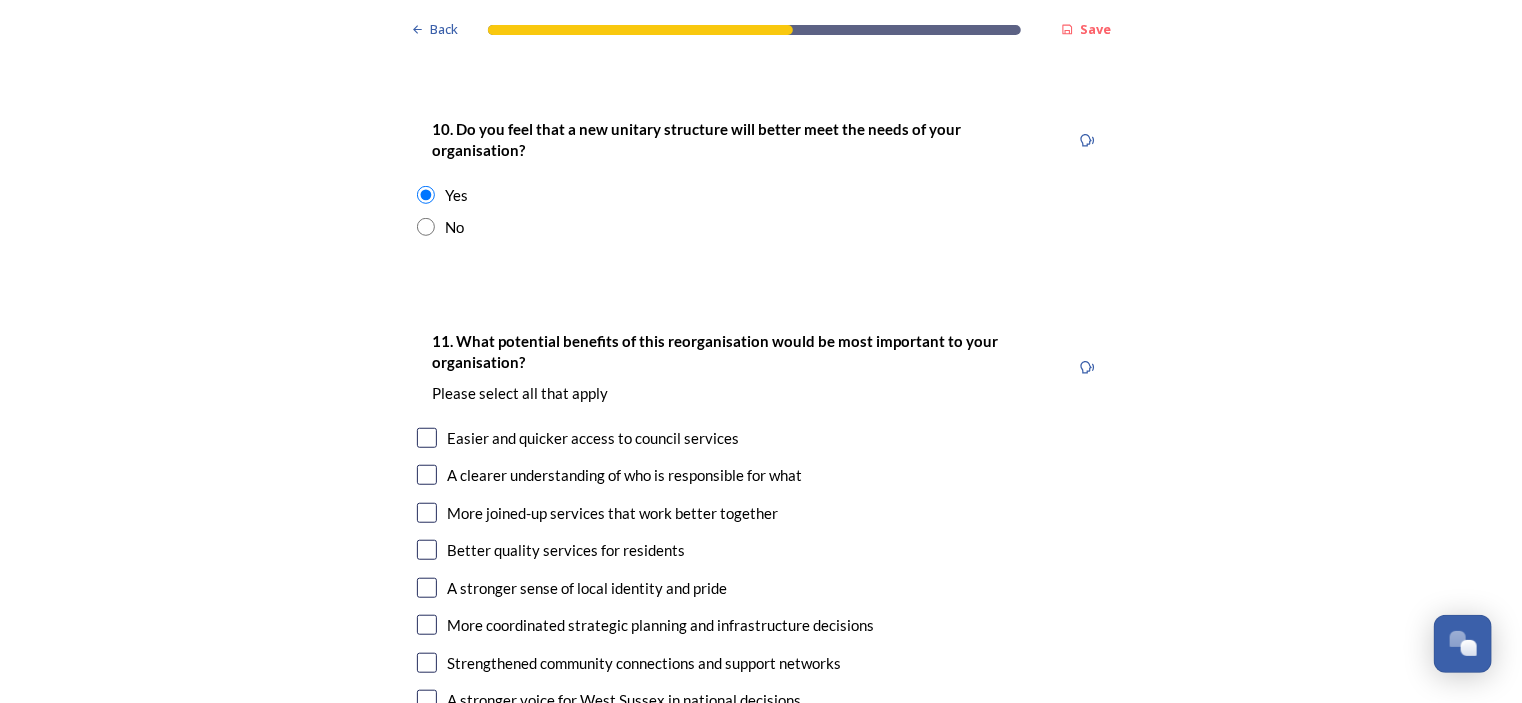 scroll, scrollTop: 4400, scrollLeft: 0, axis: vertical 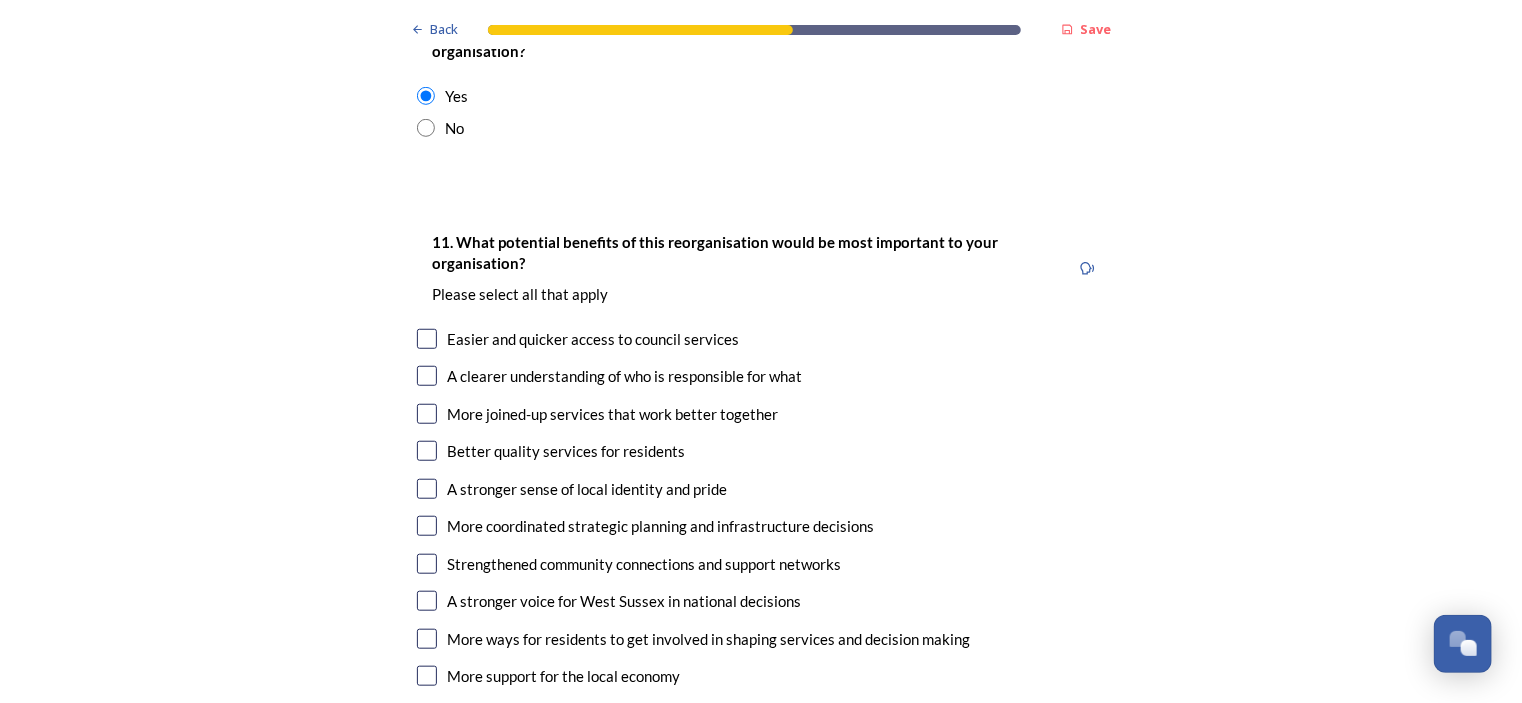 click at bounding box center (427, 339) 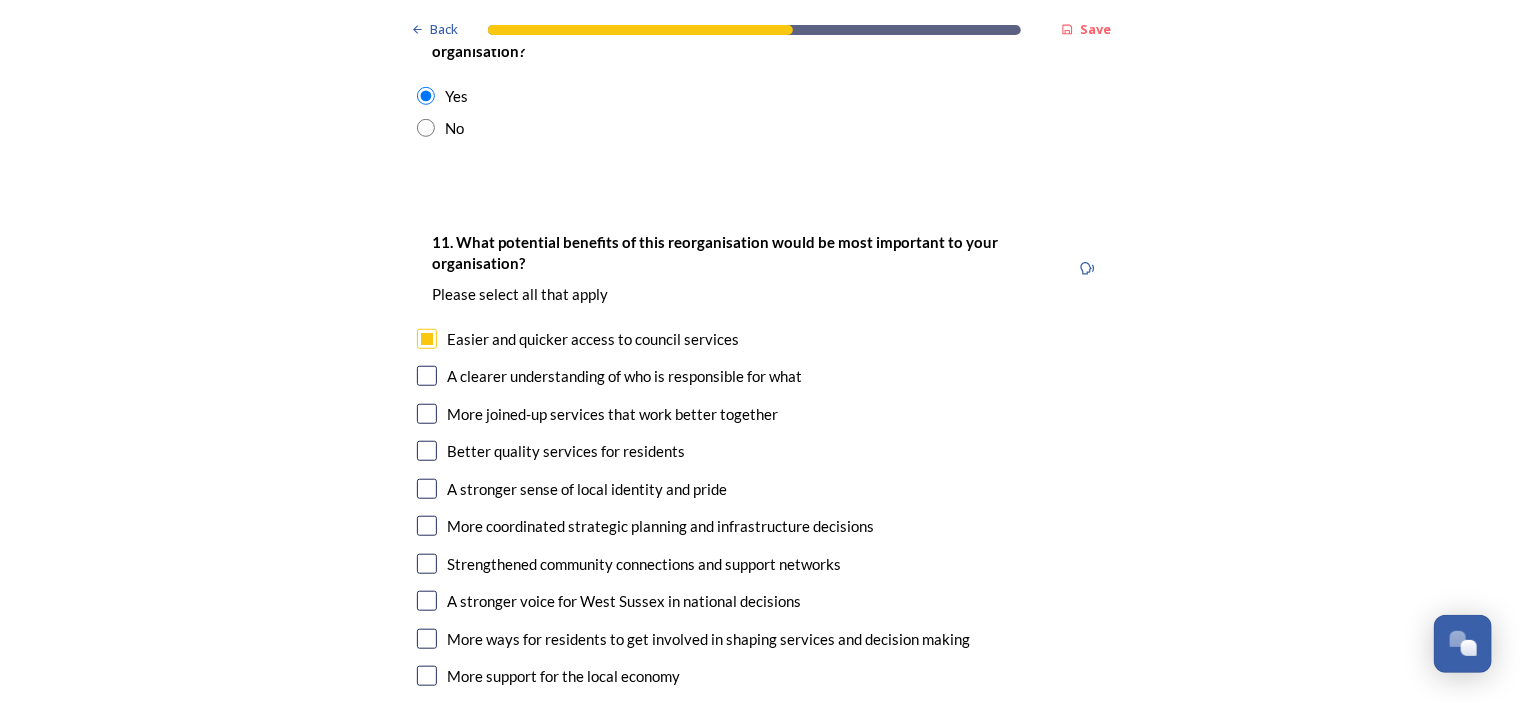 click at bounding box center [427, 414] 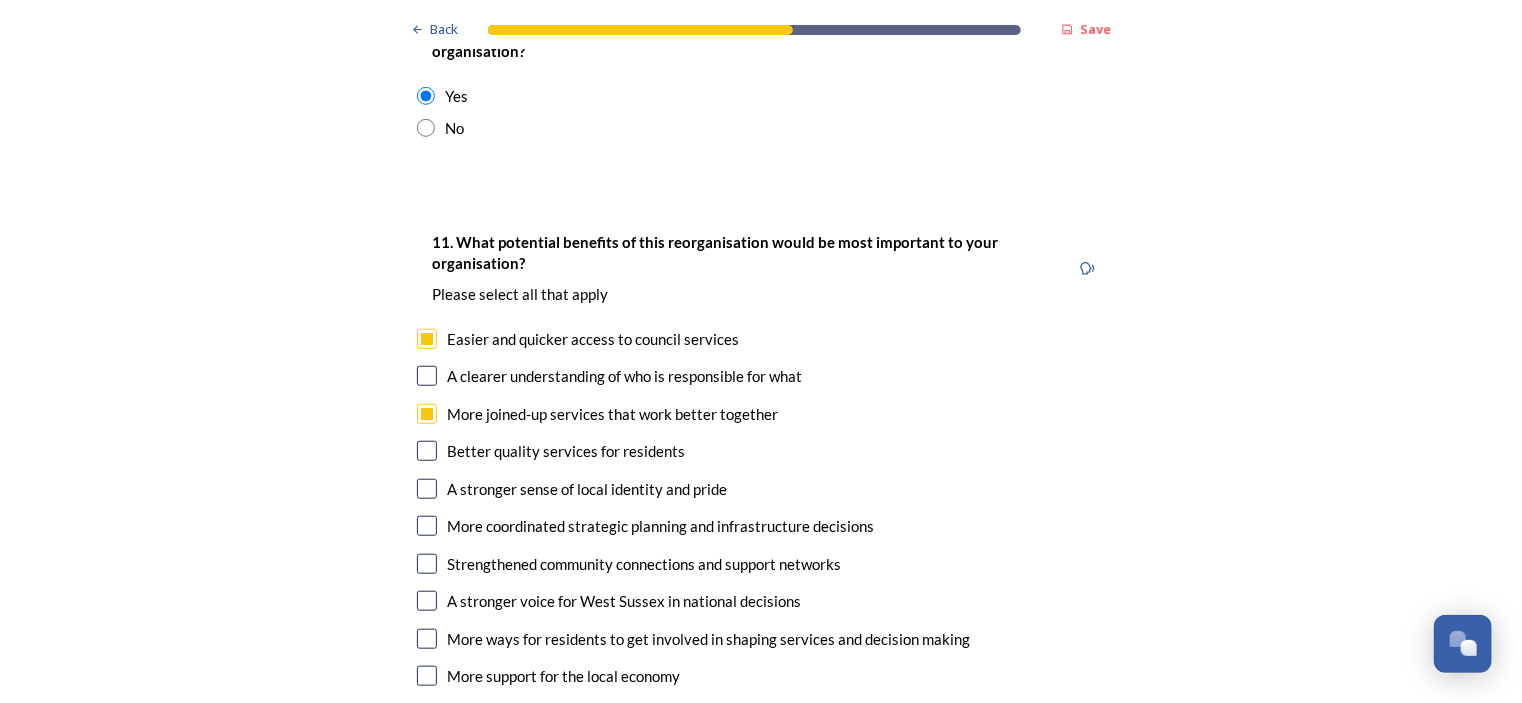 click at bounding box center (427, 489) 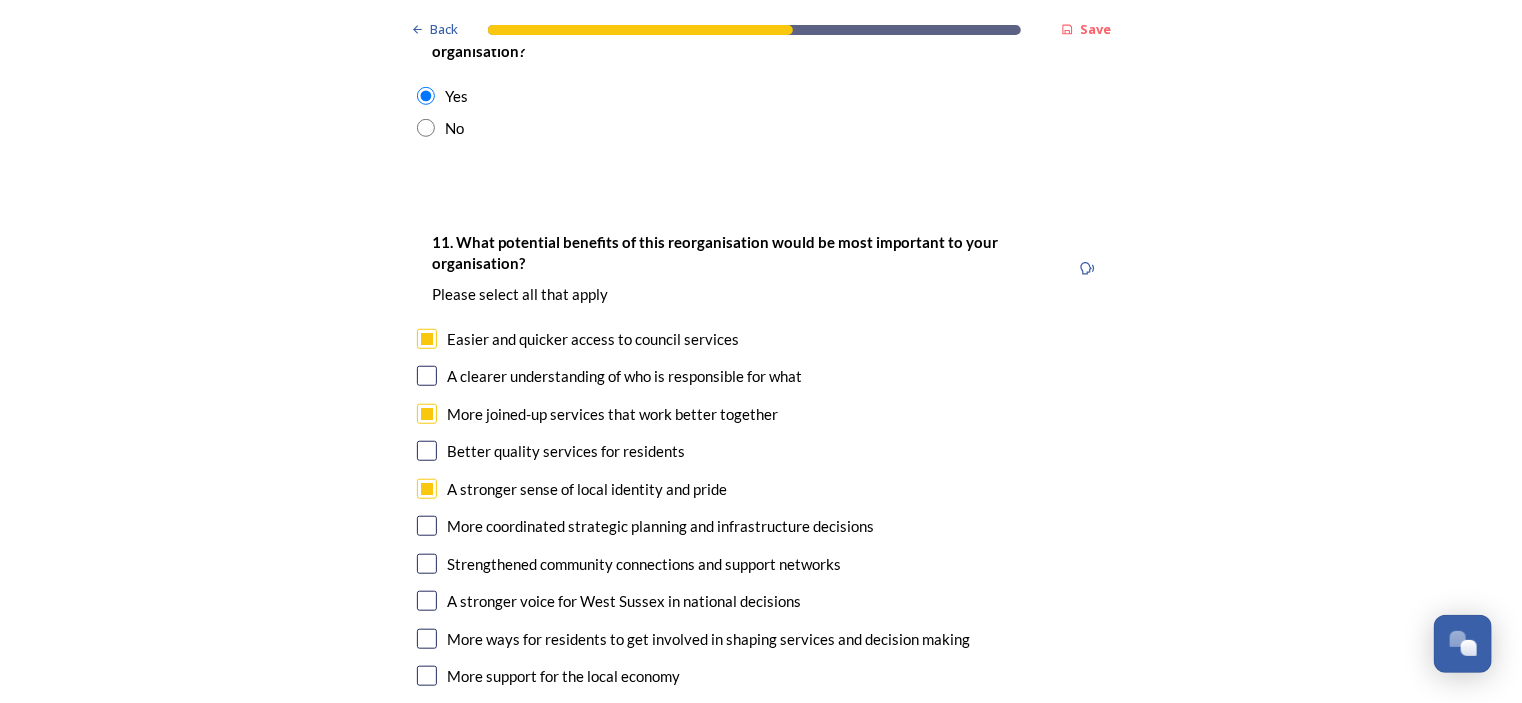 click at bounding box center (427, 564) 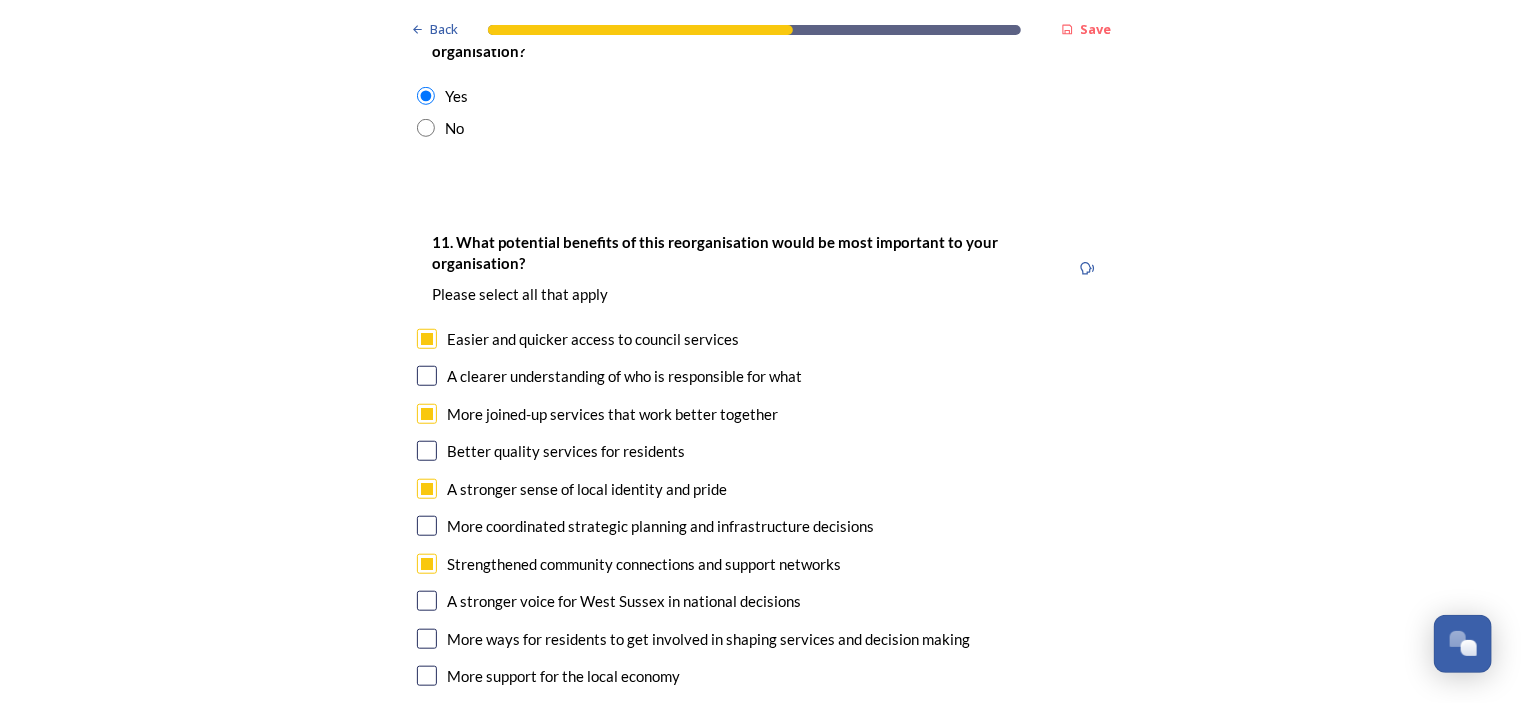 click at bounding box center [427, 676] 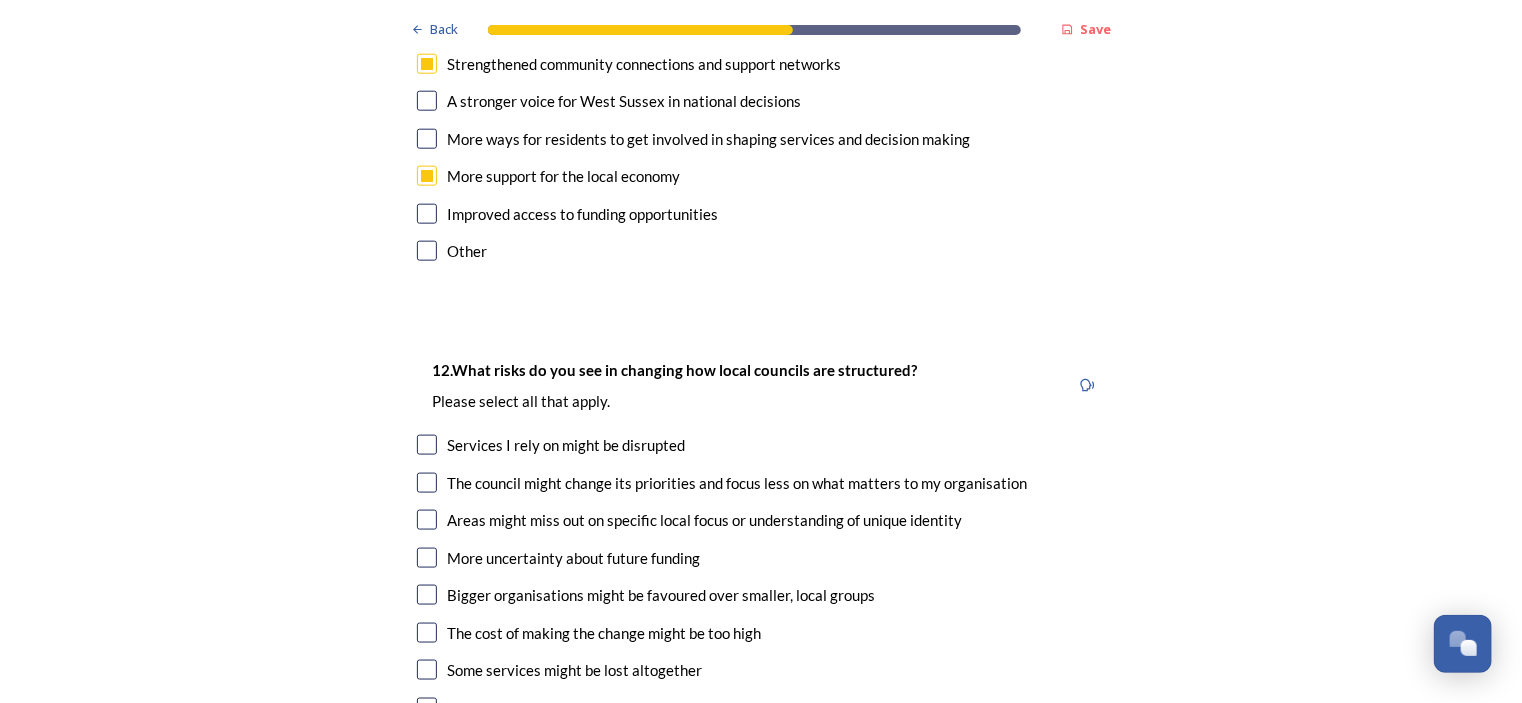 scroll, scrollTop: 5000, scrollLeft: 0, axis: vertical 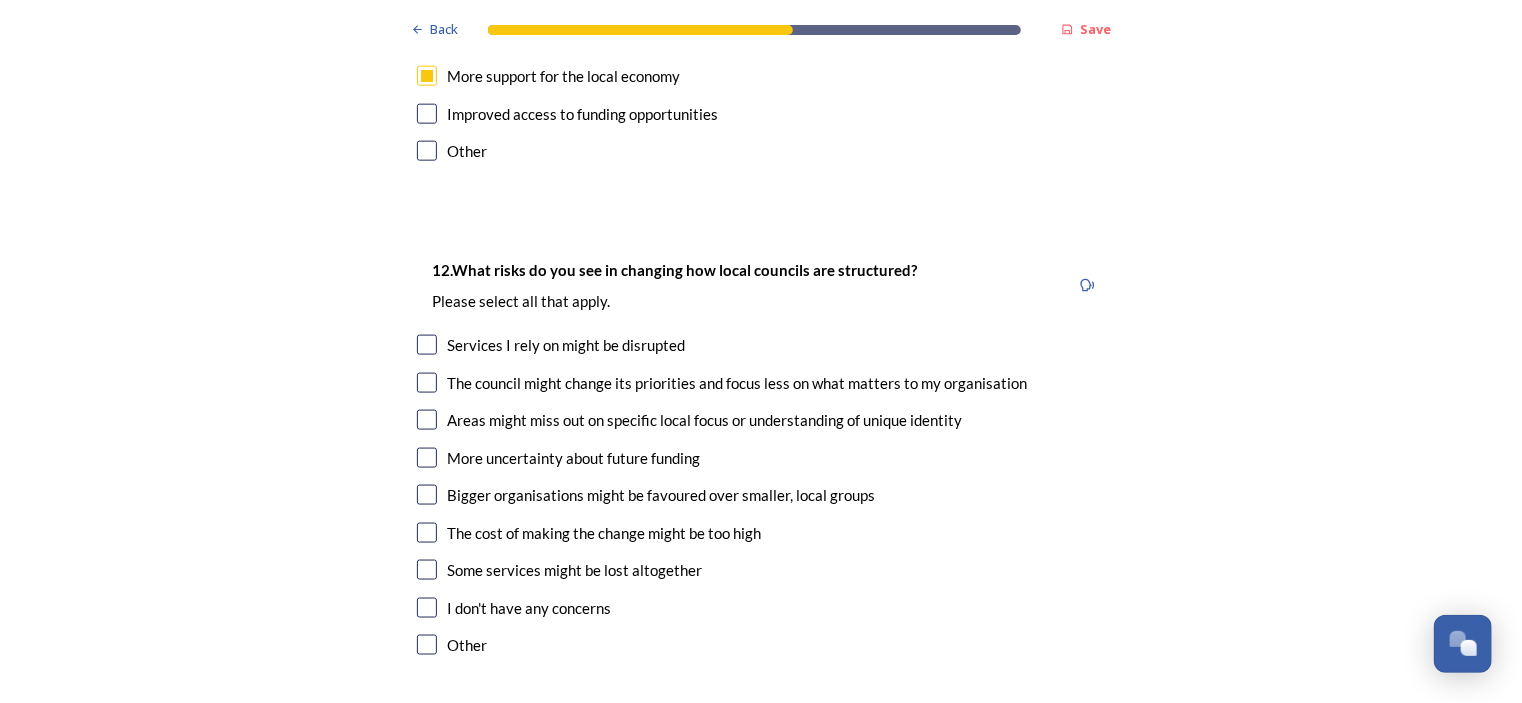 click at bounding box center (427, 533) 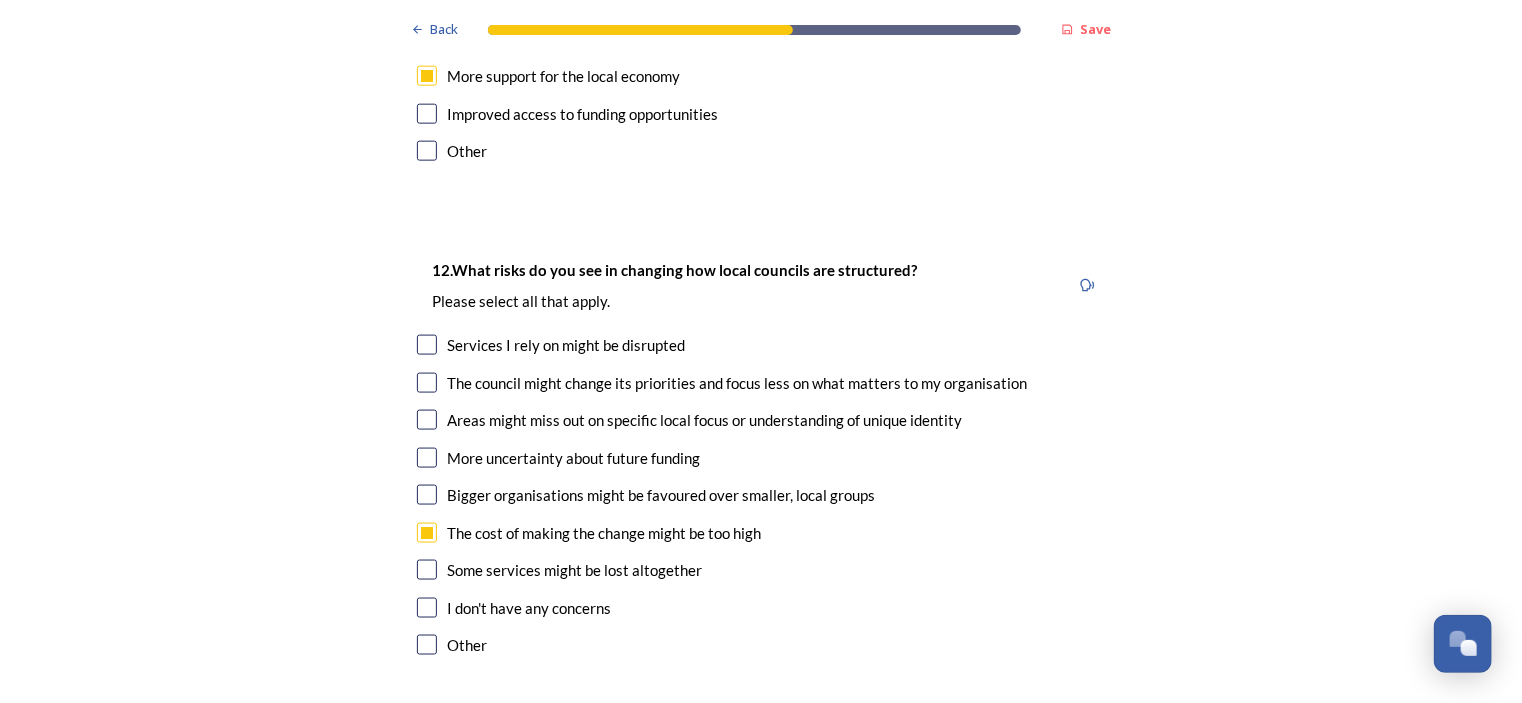 click at bounding box center (427, 570) 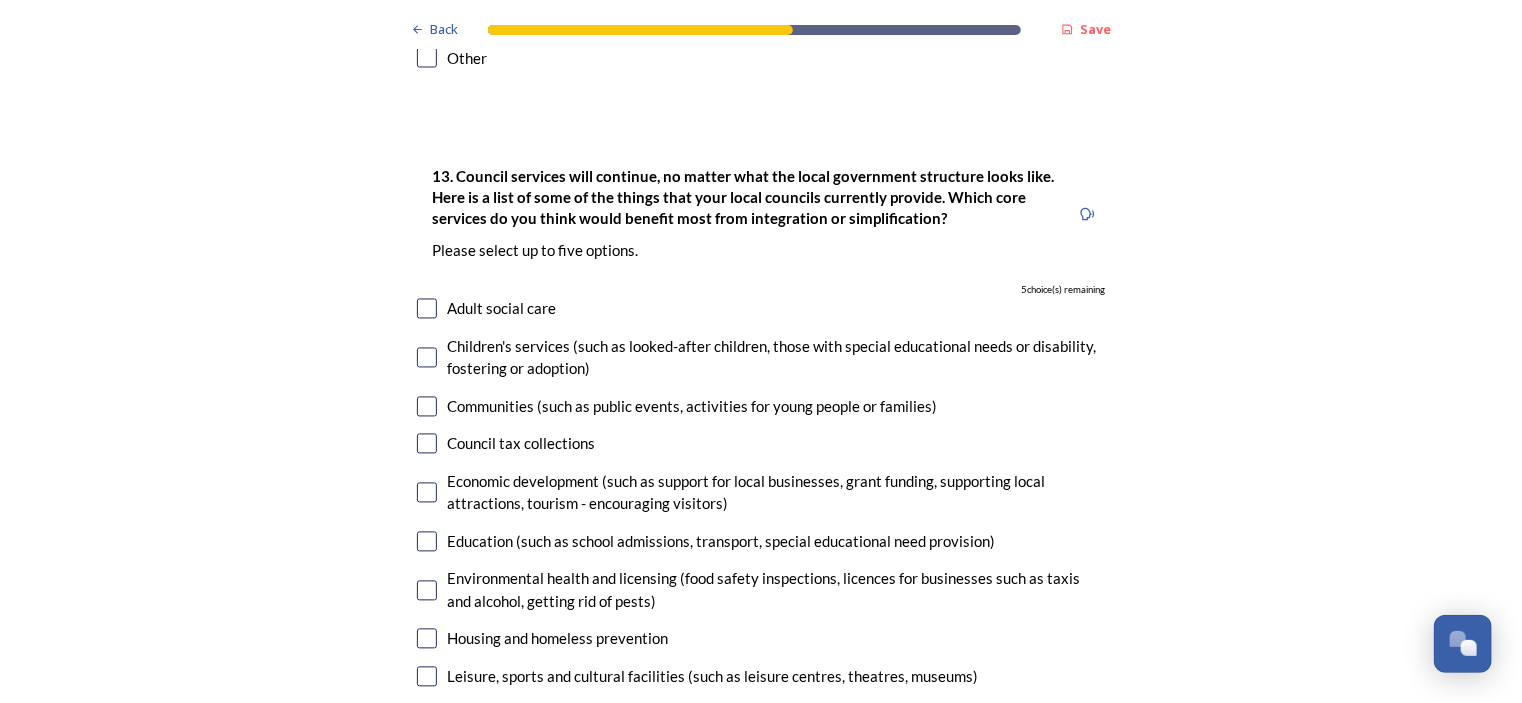 scroll, scrollTop: 5600, scrollLeft: 0, axis: vertical 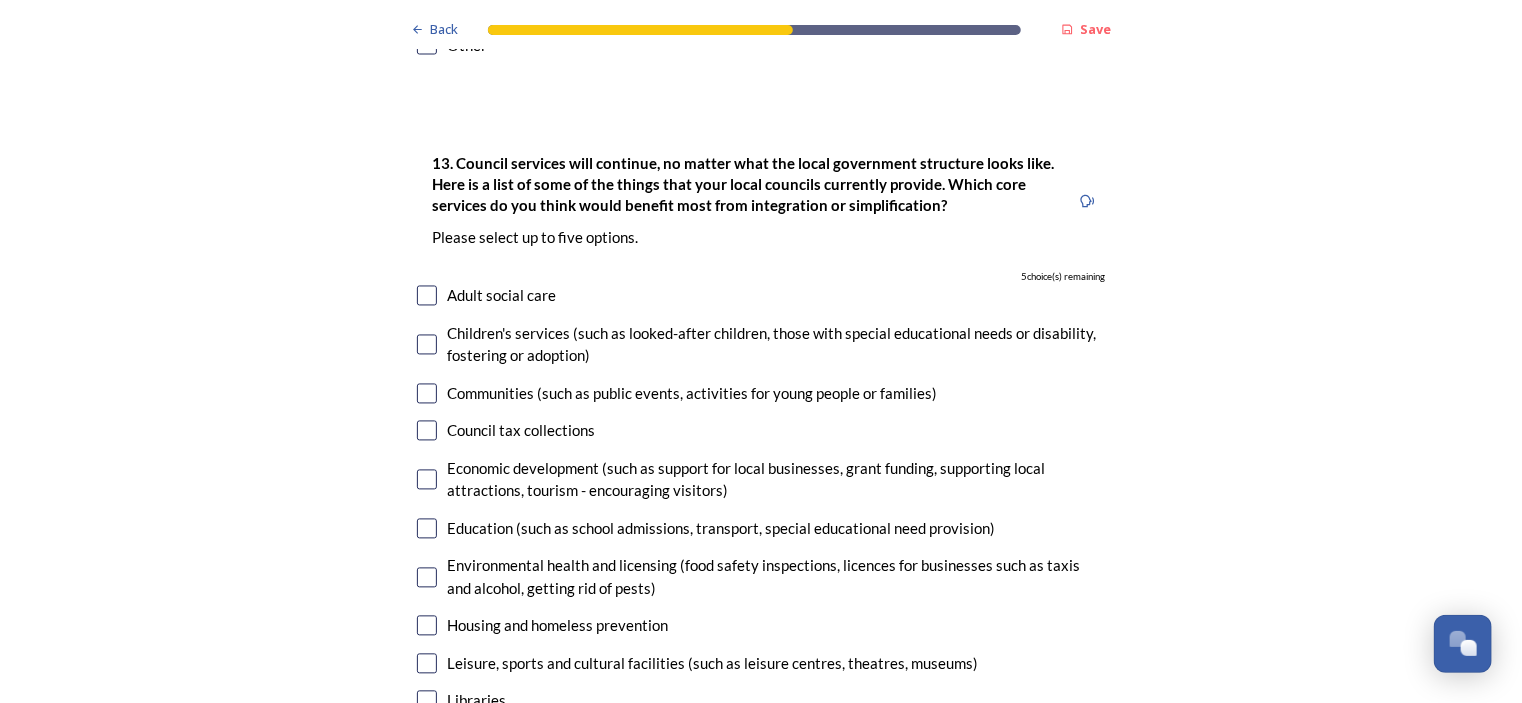 click at bounding box center (427, 296) 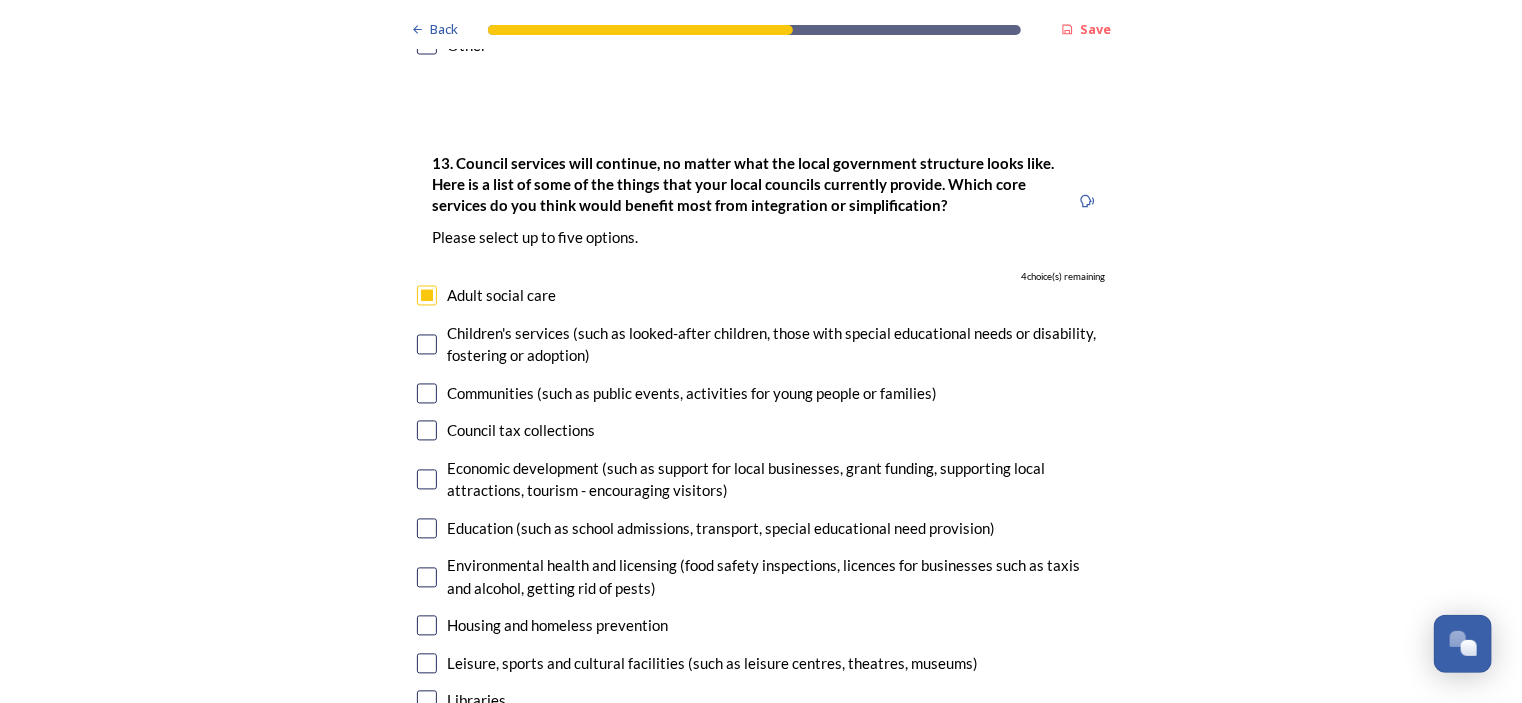 click at bounding box center (427, 345) 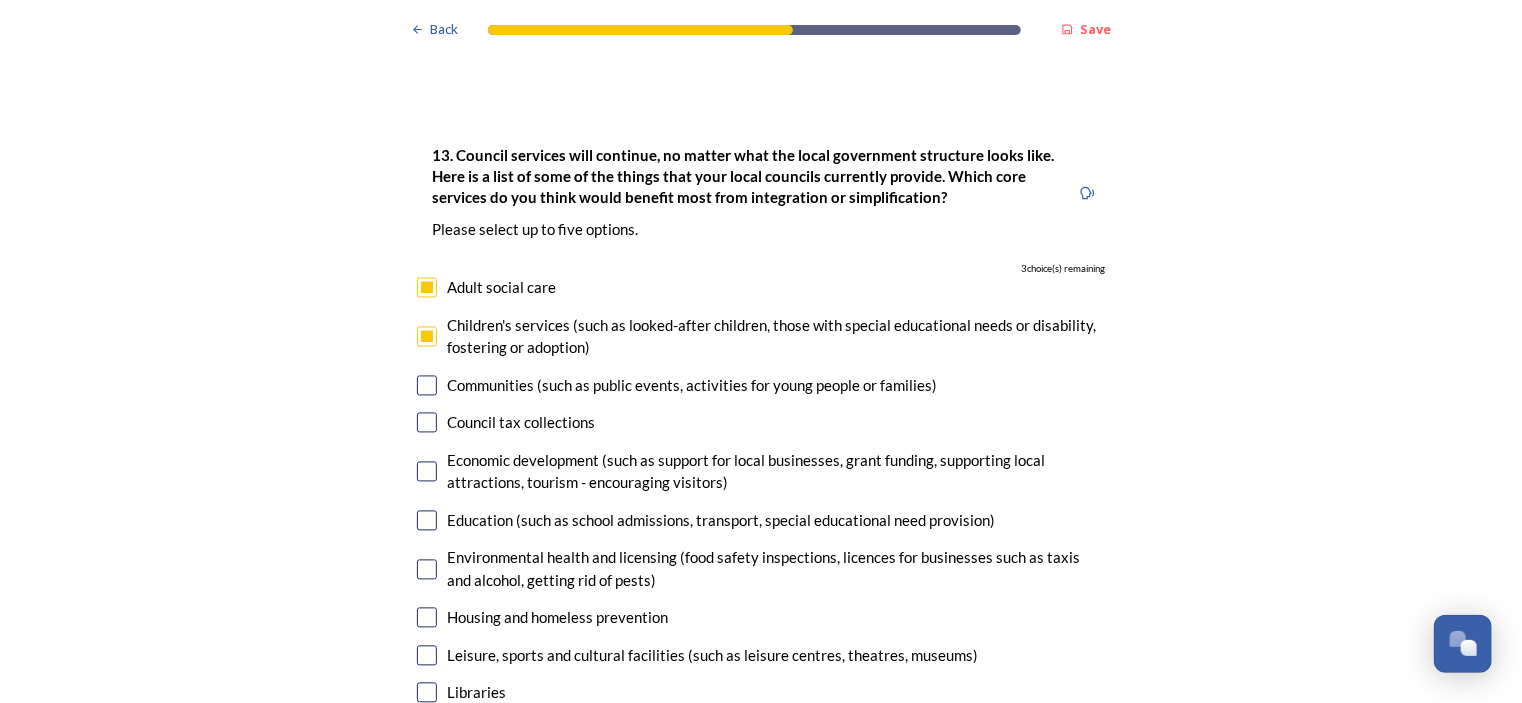 scroll, scrollTop: 5606, scrollLeft: 0, axis: vertical 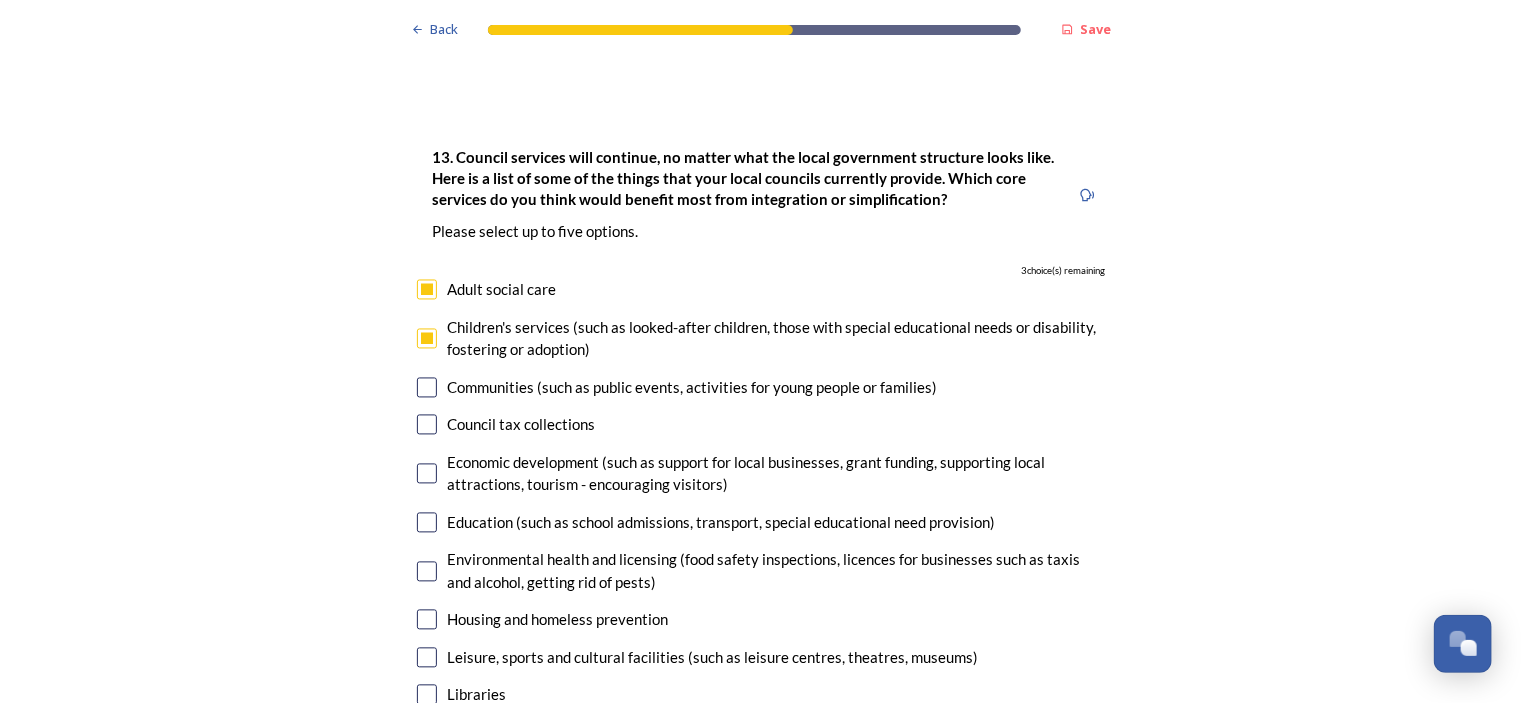 click on "Economic development (such as support for local businesses, grant funding, supporting local attractions, tourism - encouraging visitors)" at bounding box center (761, 474) 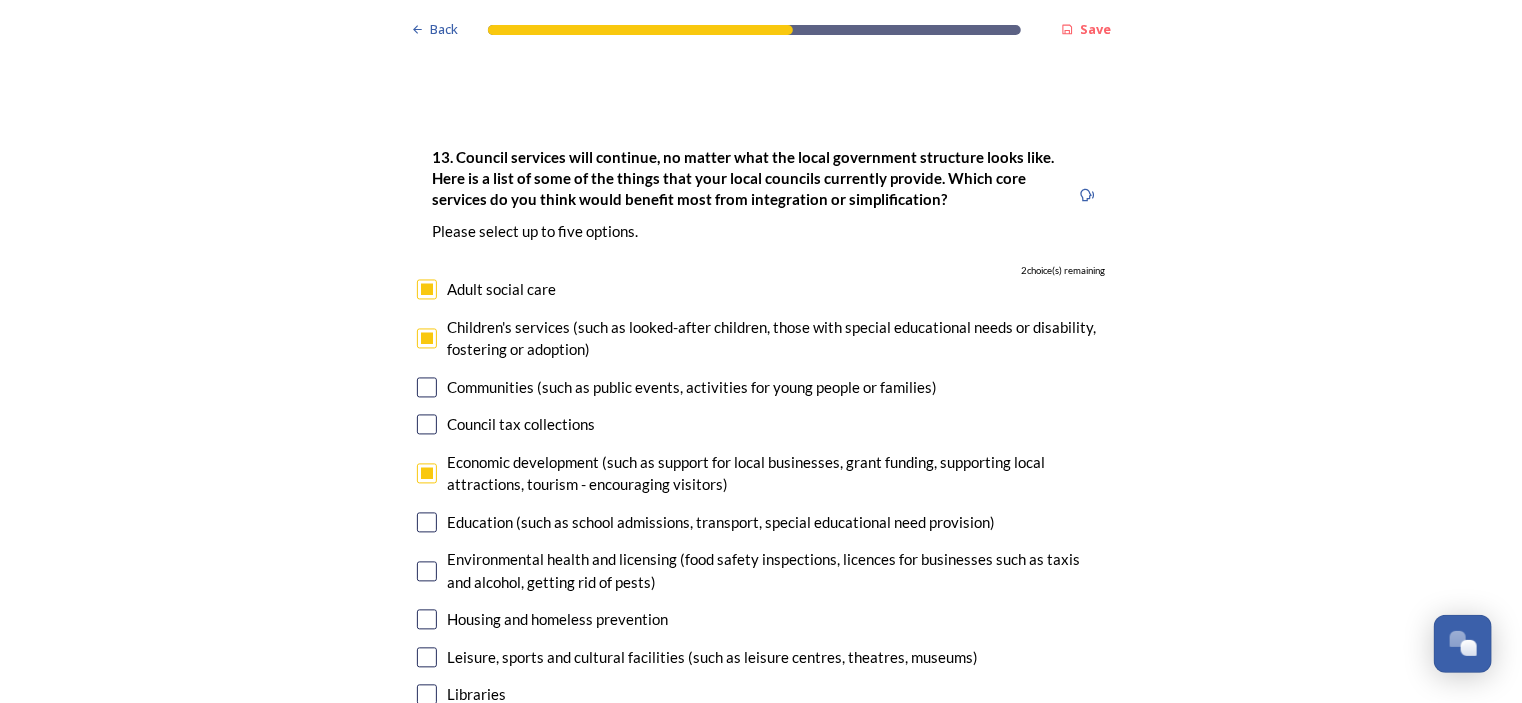 scroll, scrollTop: 5706, scrollLeft: 0, axis: vertical 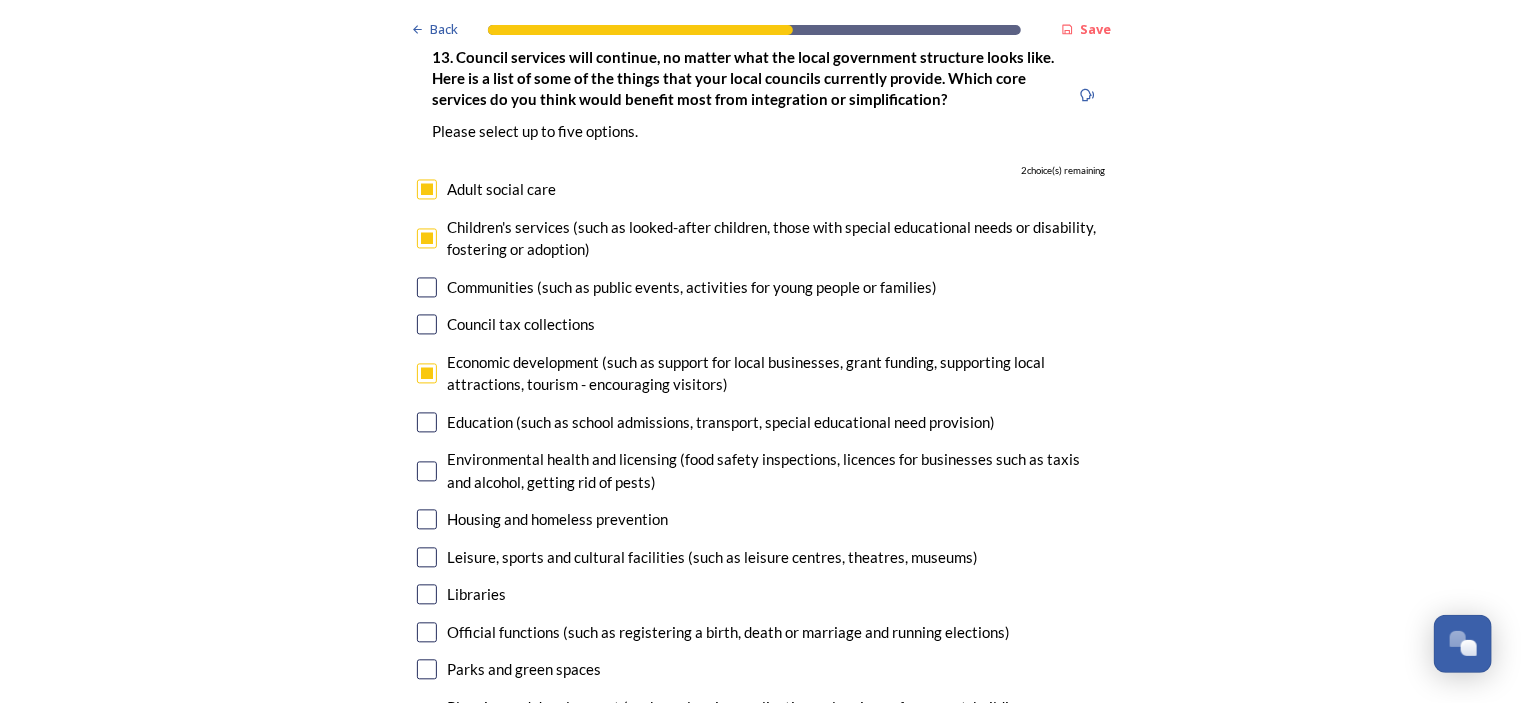 click at bounding box center [427, 472] 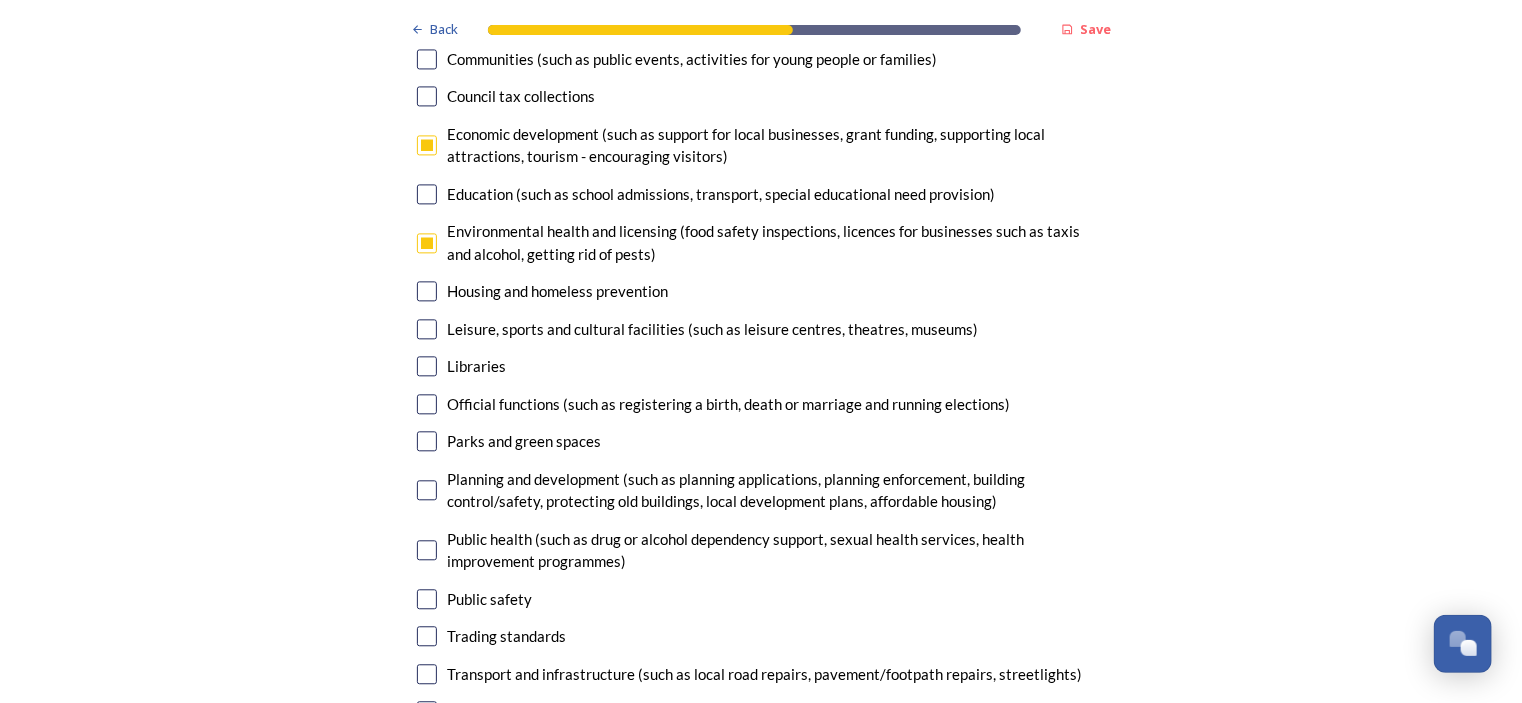 scroll, scrollTop: 6006, scrollLeft: 0, axis: vertical 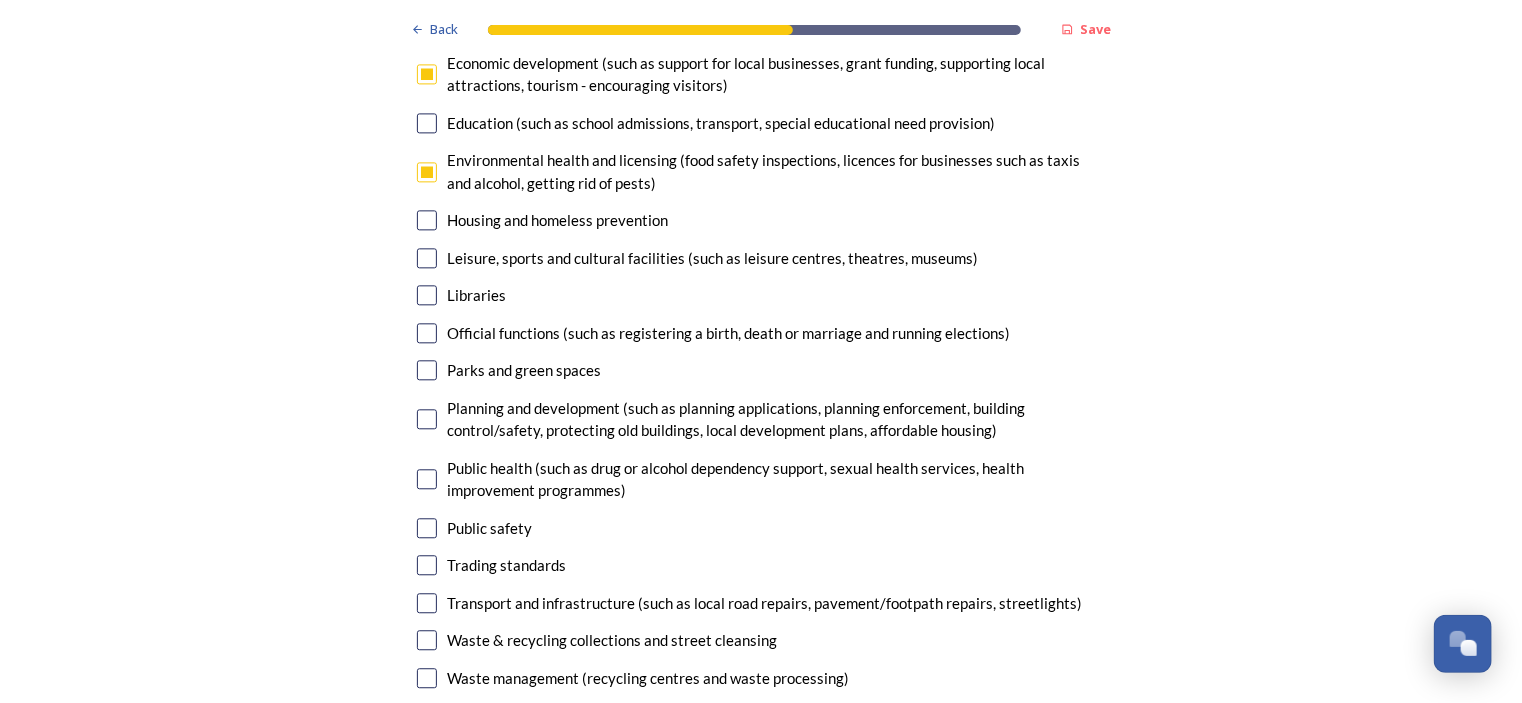 click at bounding box center [427, 419] 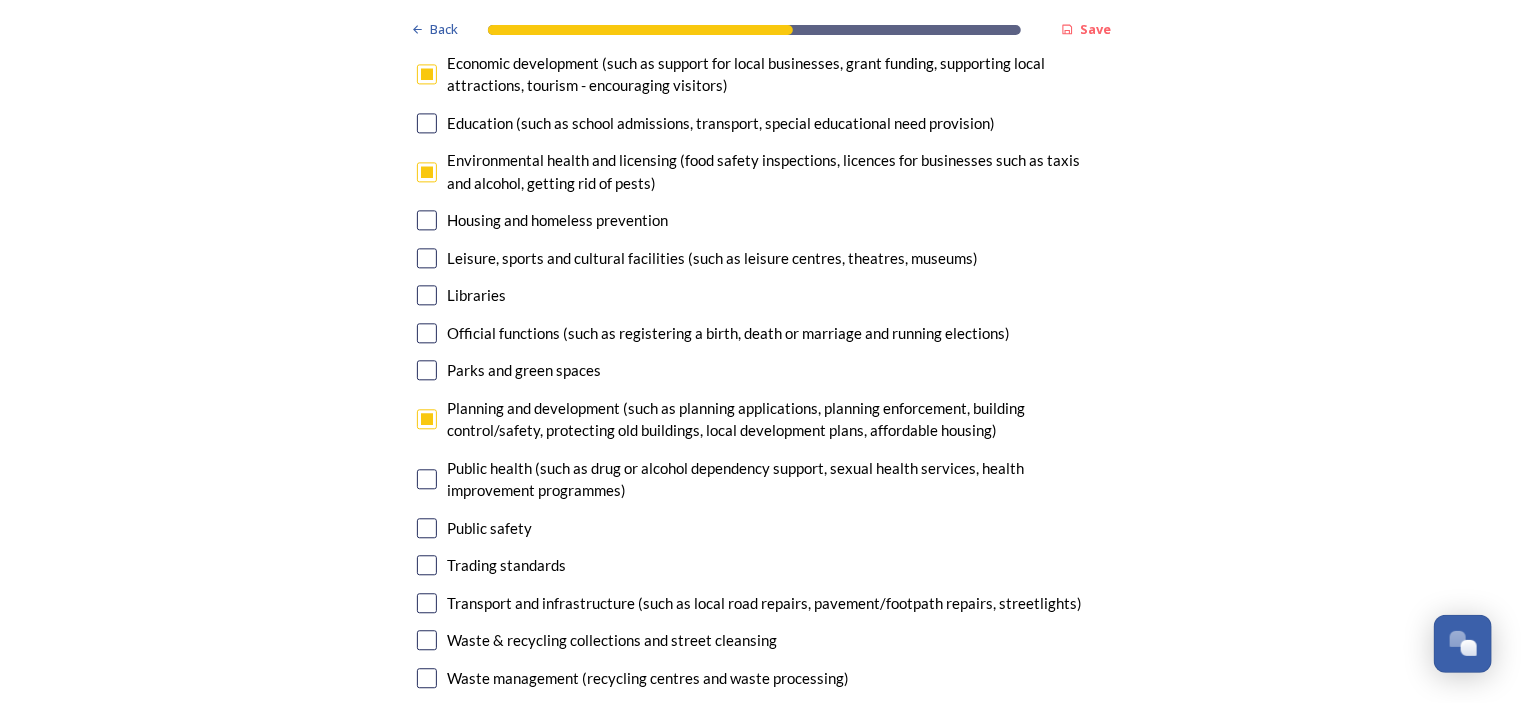 click at bounding box center [427, 603] 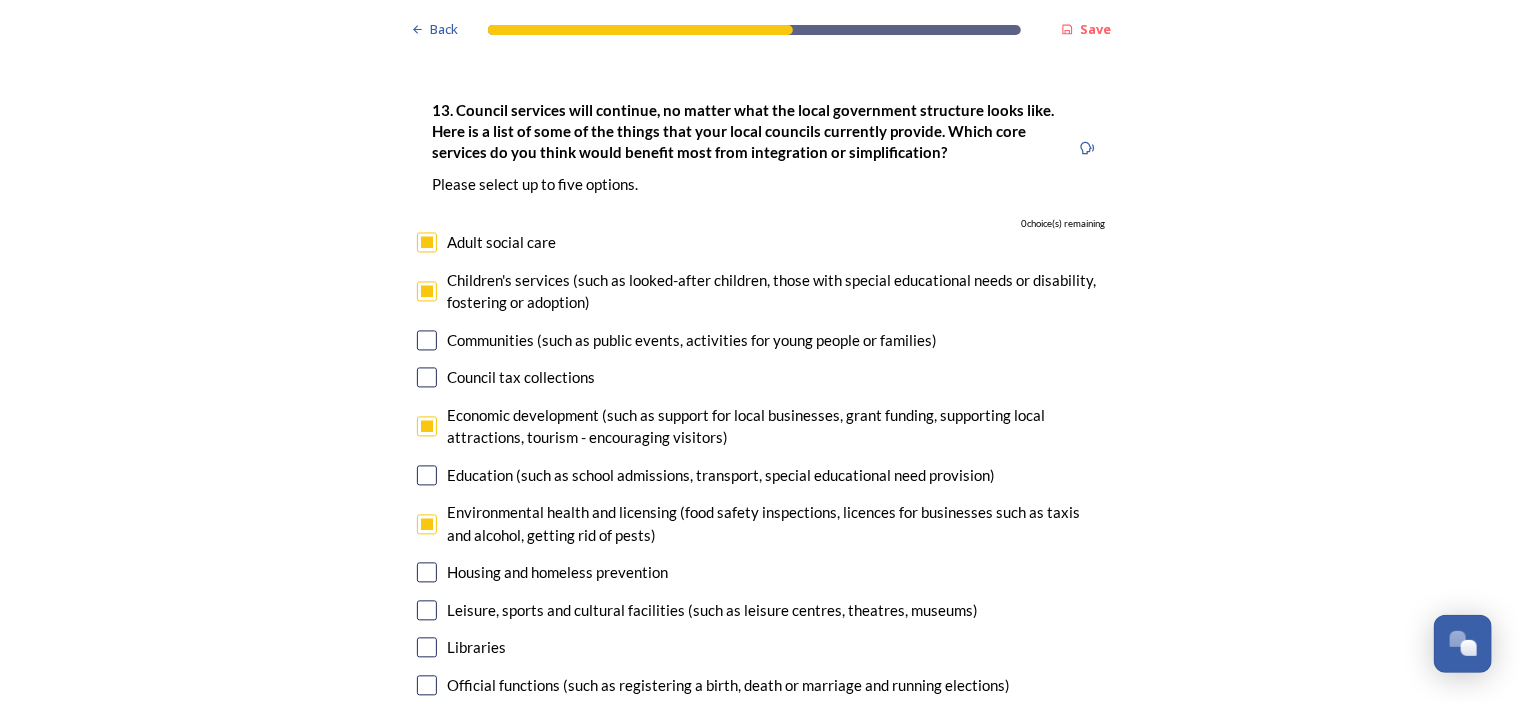 scroll, scrollTop: 5606, scrollLeft: 0, axis: vertical 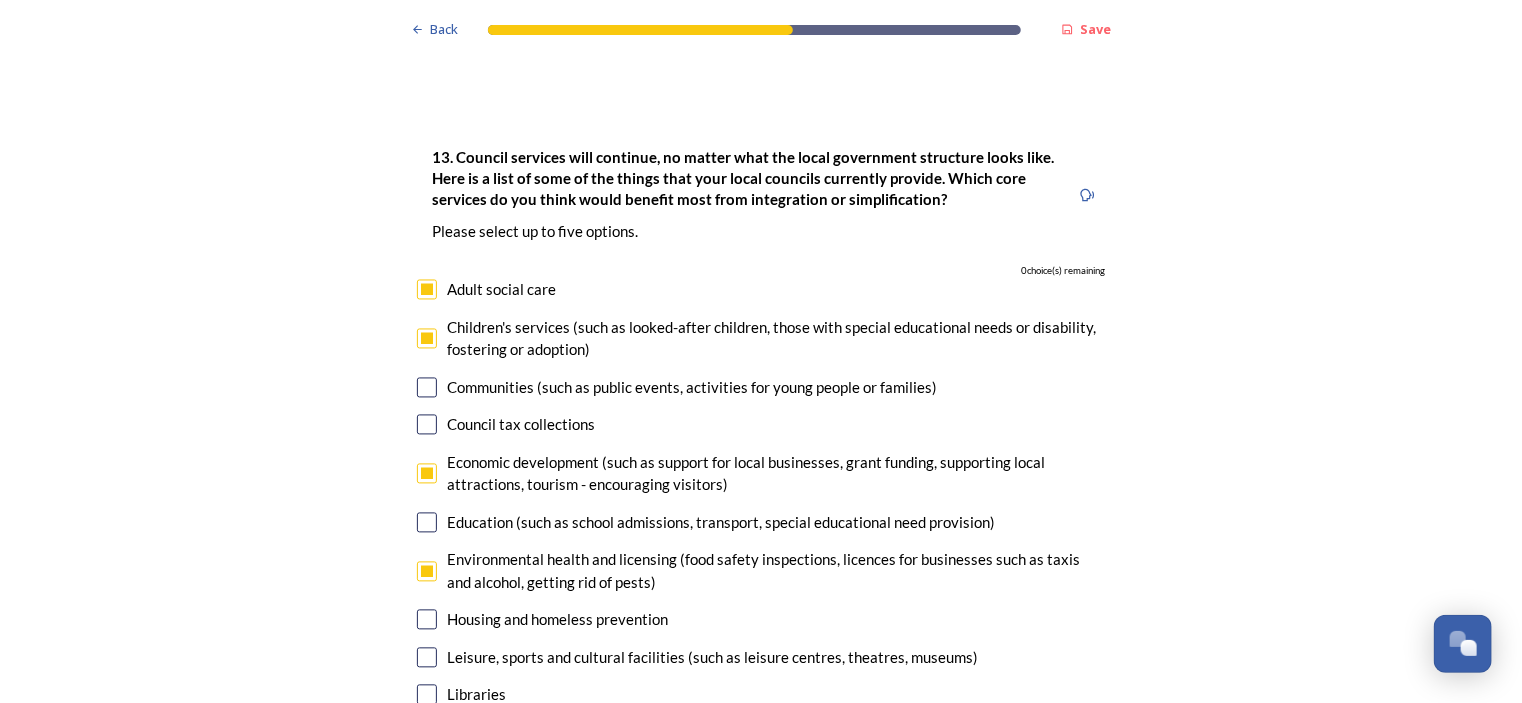 click at bounding box center [427, 572] 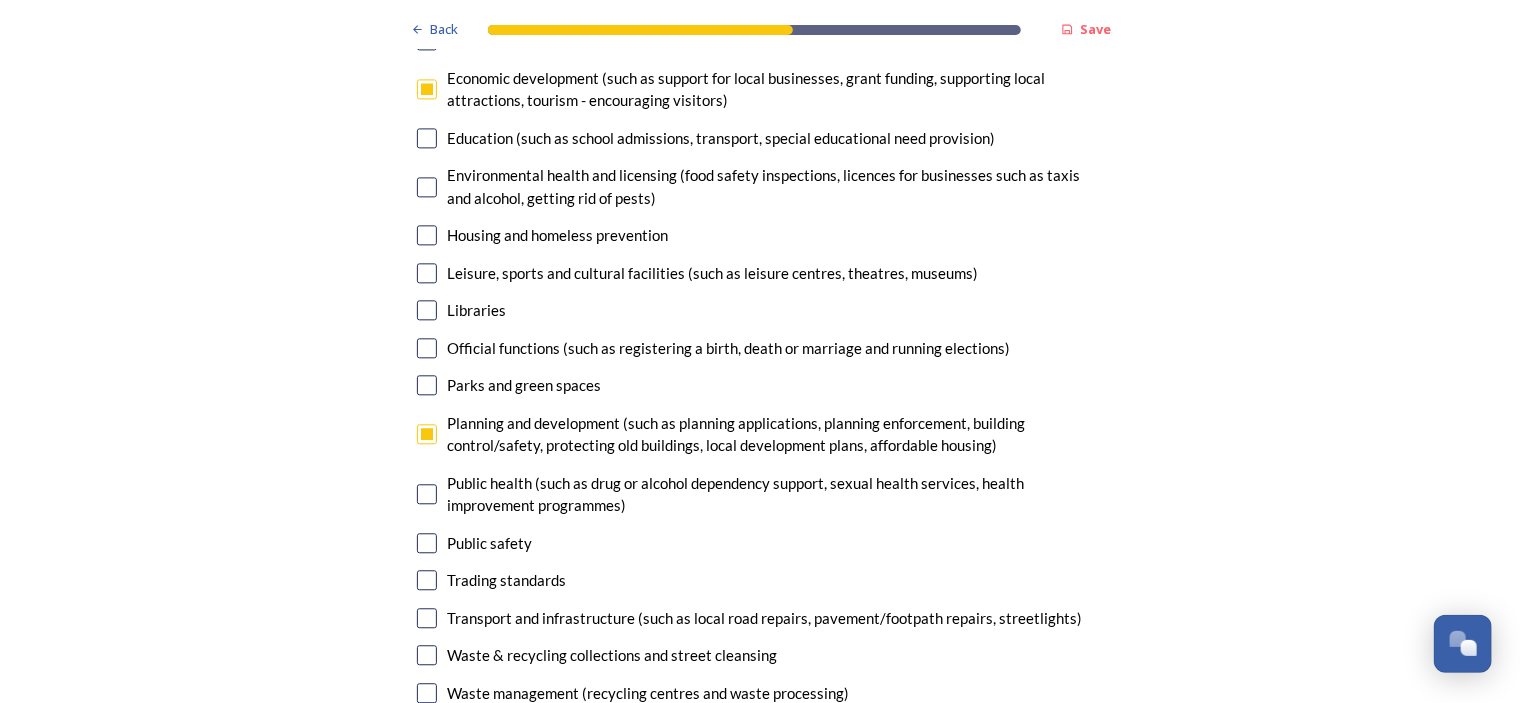 scroll, scrollTop: 6006, scrollLeft: 0, axis: vertical 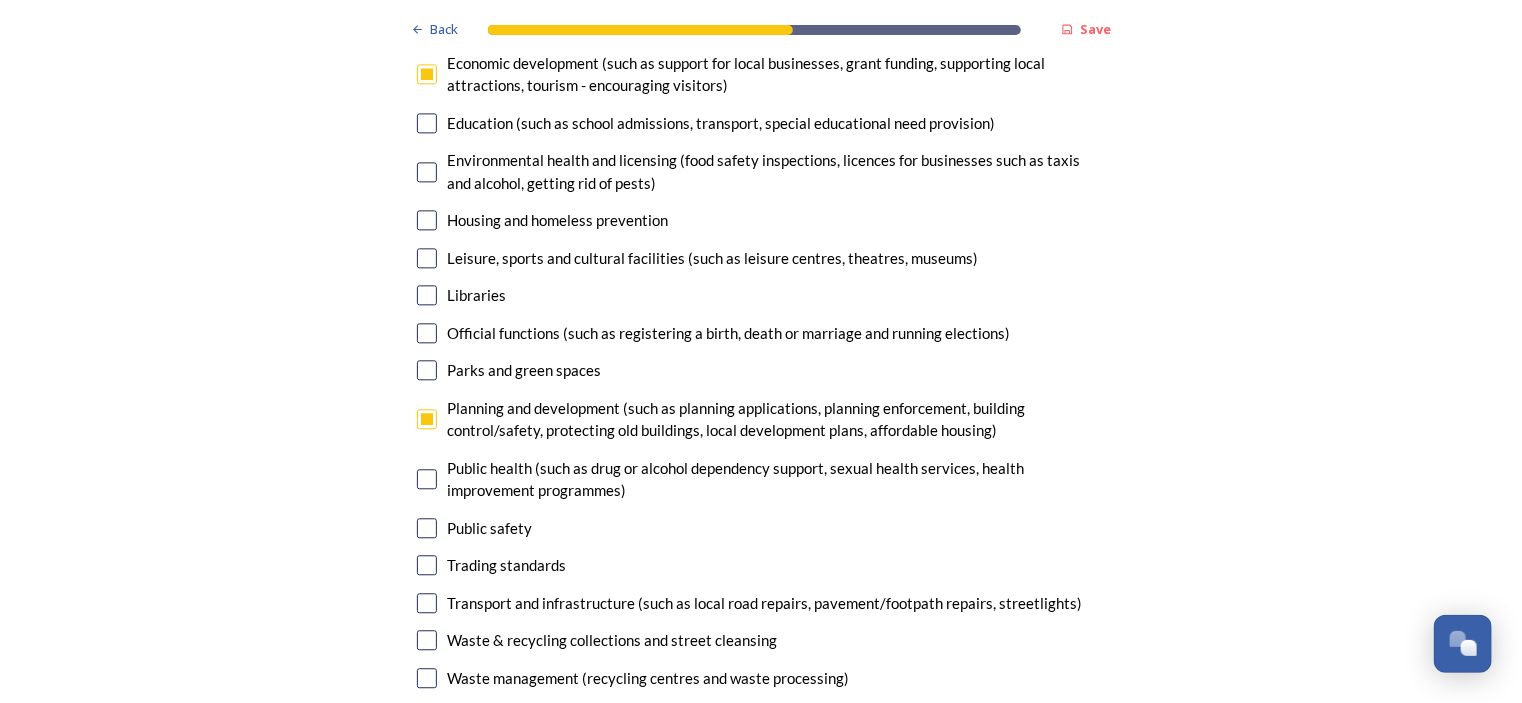 click at bounding box center [427, 678] 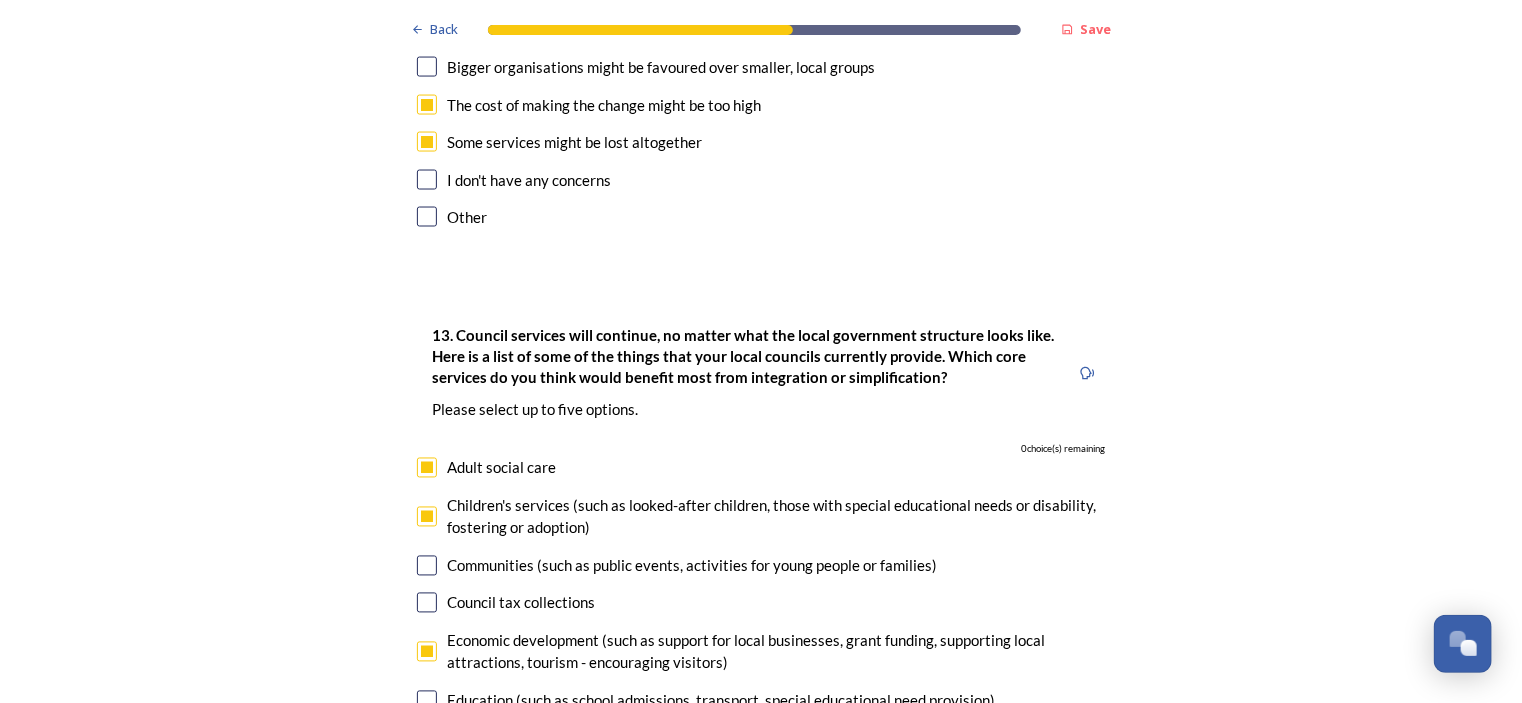 scroll, scrollTop: 5406, scrollLeft: 0, axis: vertical 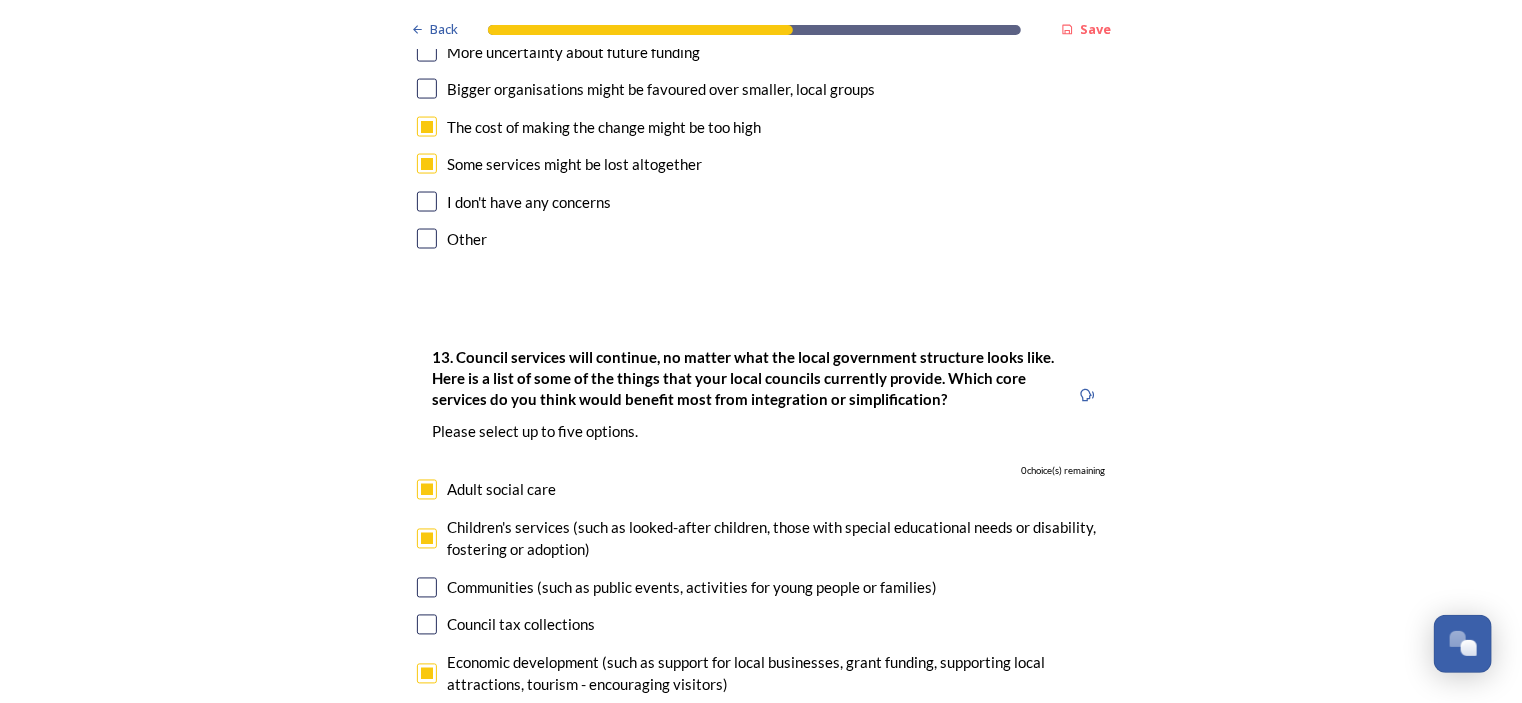 click at bounding box center [427, 539] 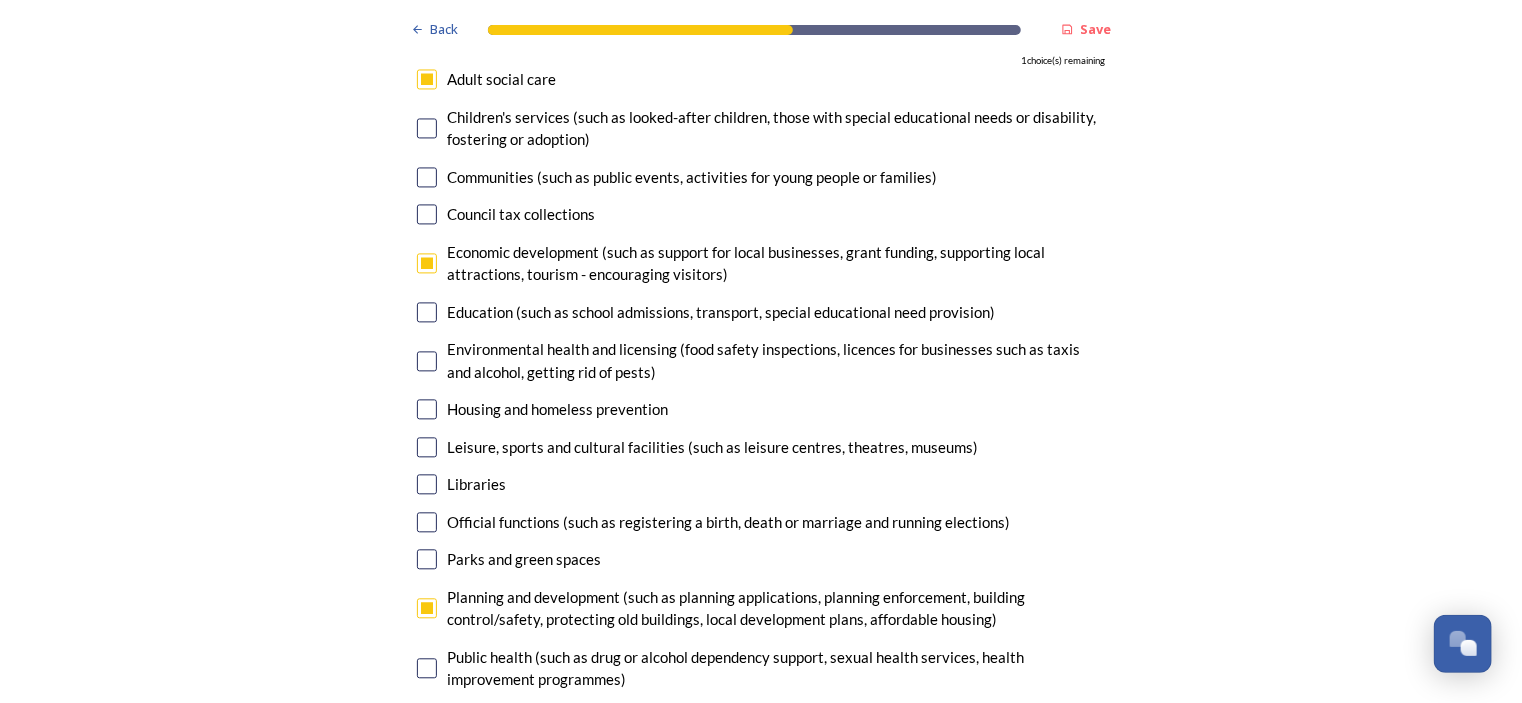 scroll, scrollTop: 6006, scrollLeft: 0, axis: vertical 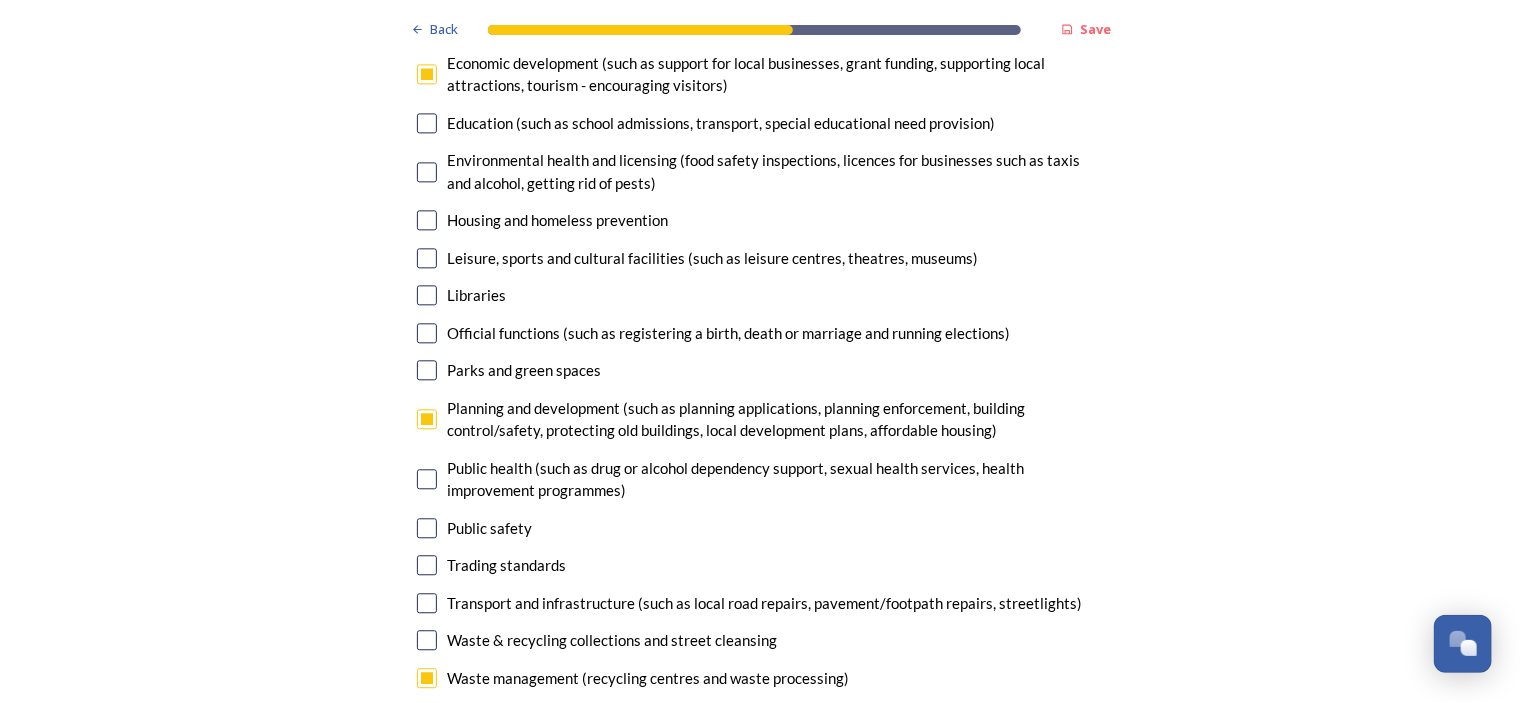 click at bounding box center (427, 640) 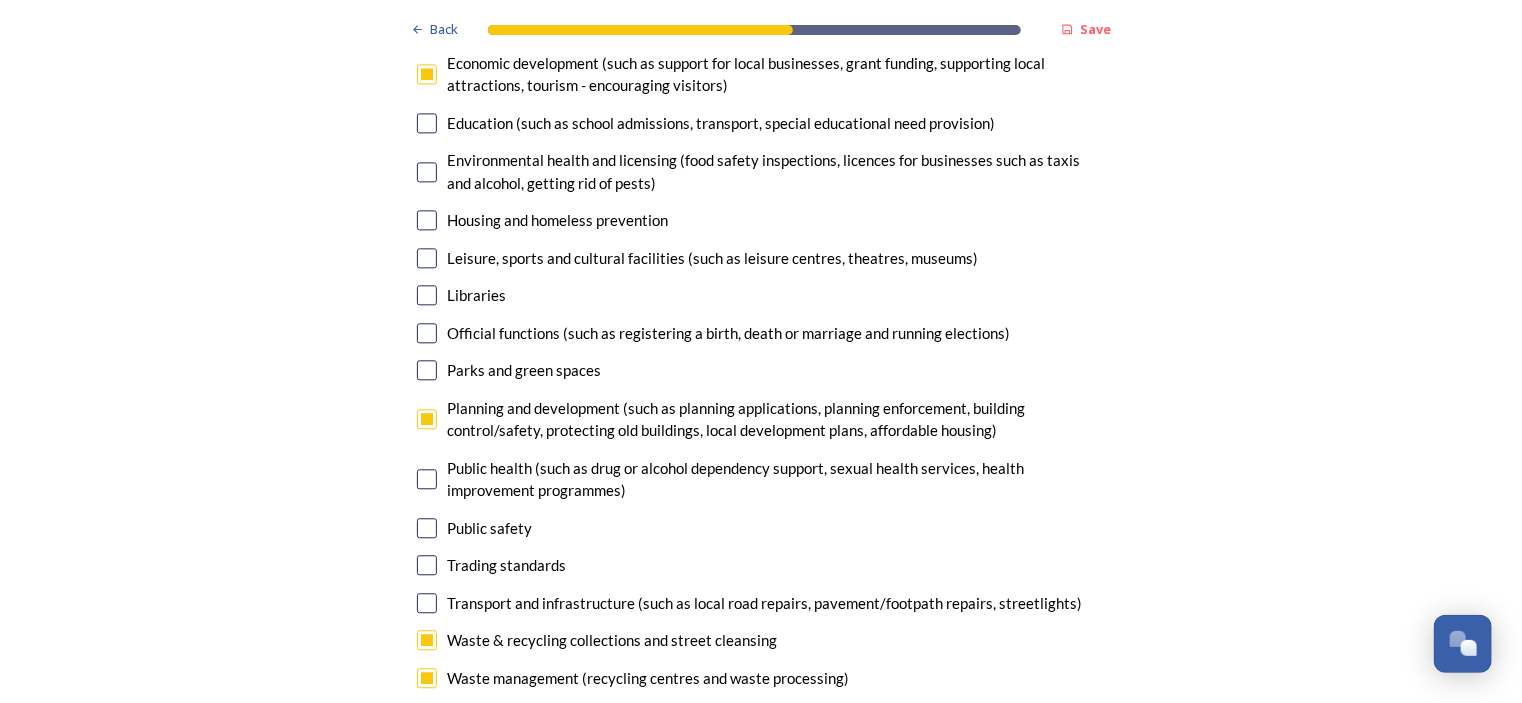 click at bounding box center [427, 640] 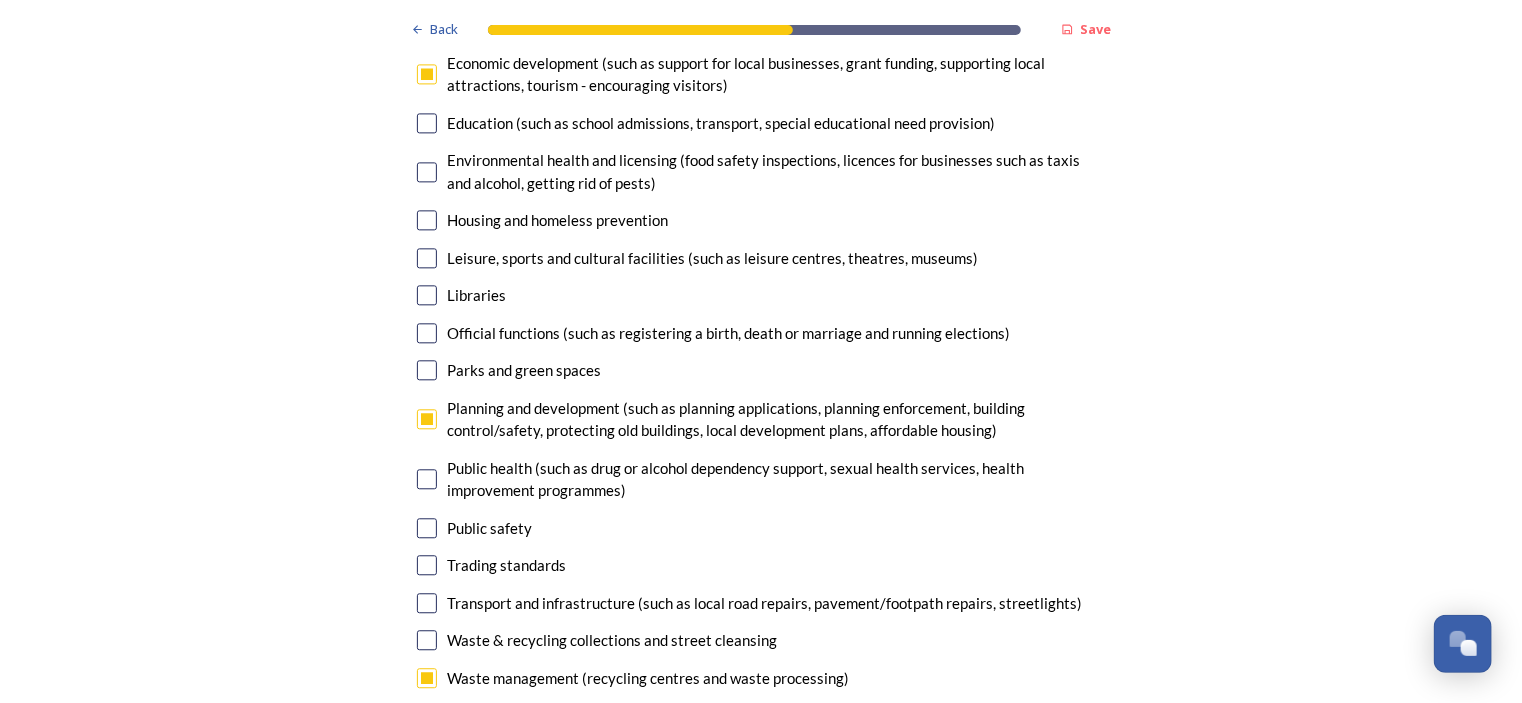 click at bounding box center (427, 603) 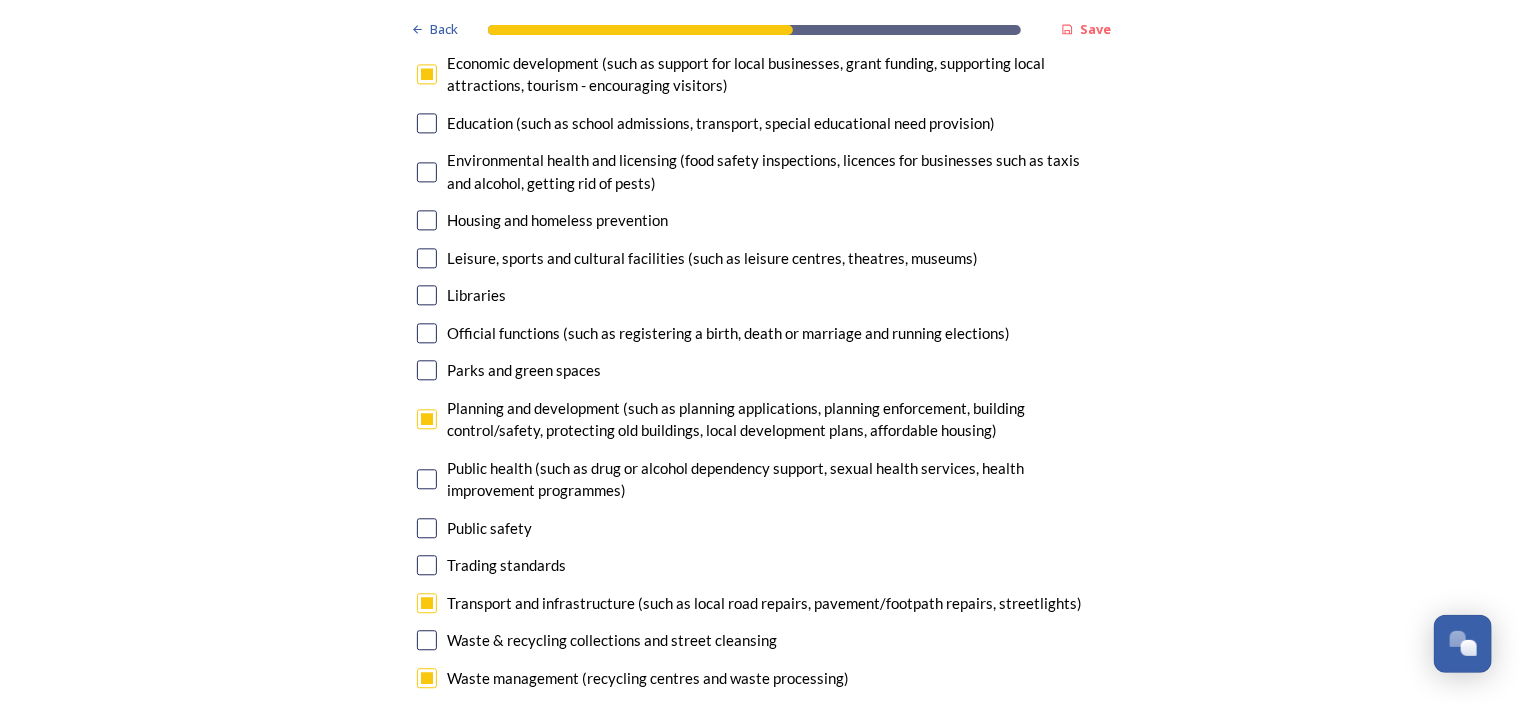 click on "Continue" at bounding box center [747, 788] 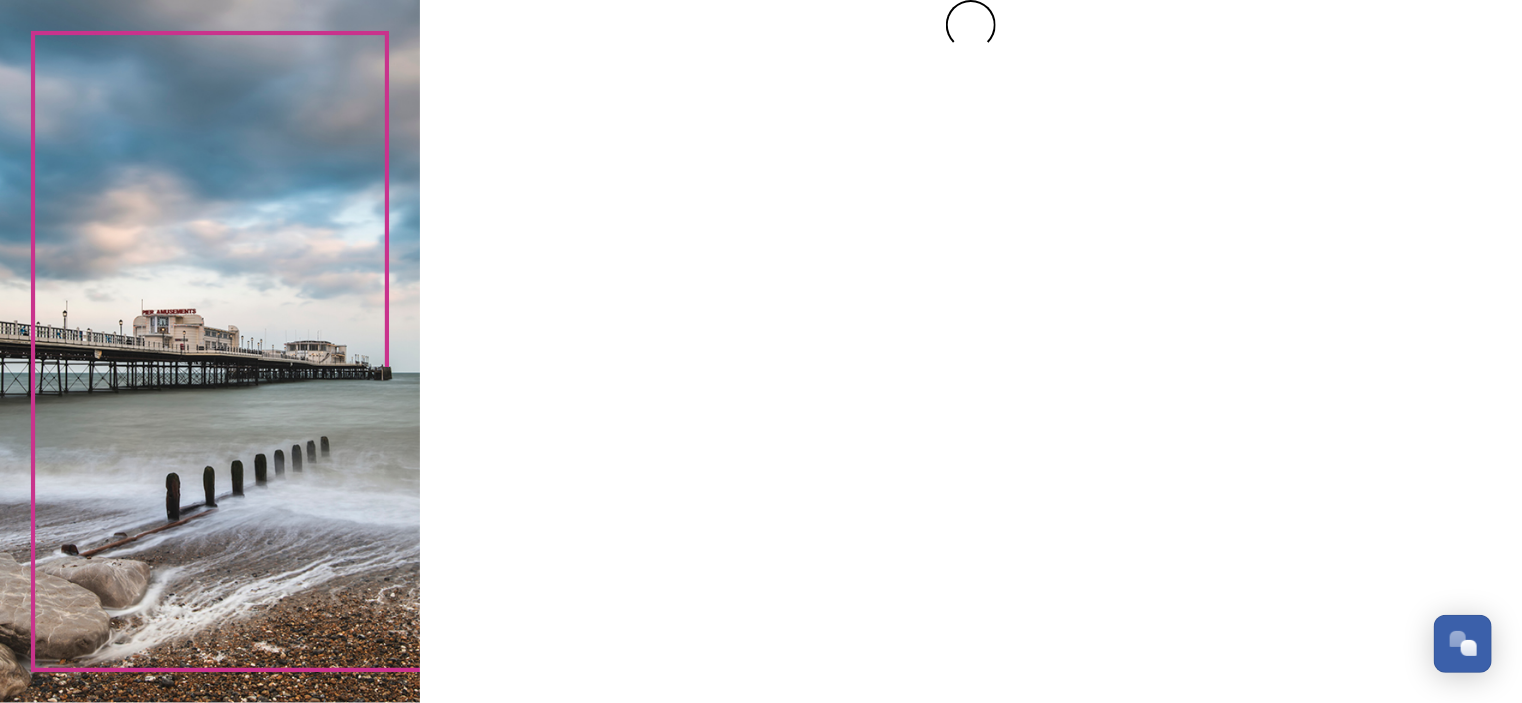 scroll, scrollTop: 0, scrollLeft: 0, axis: both 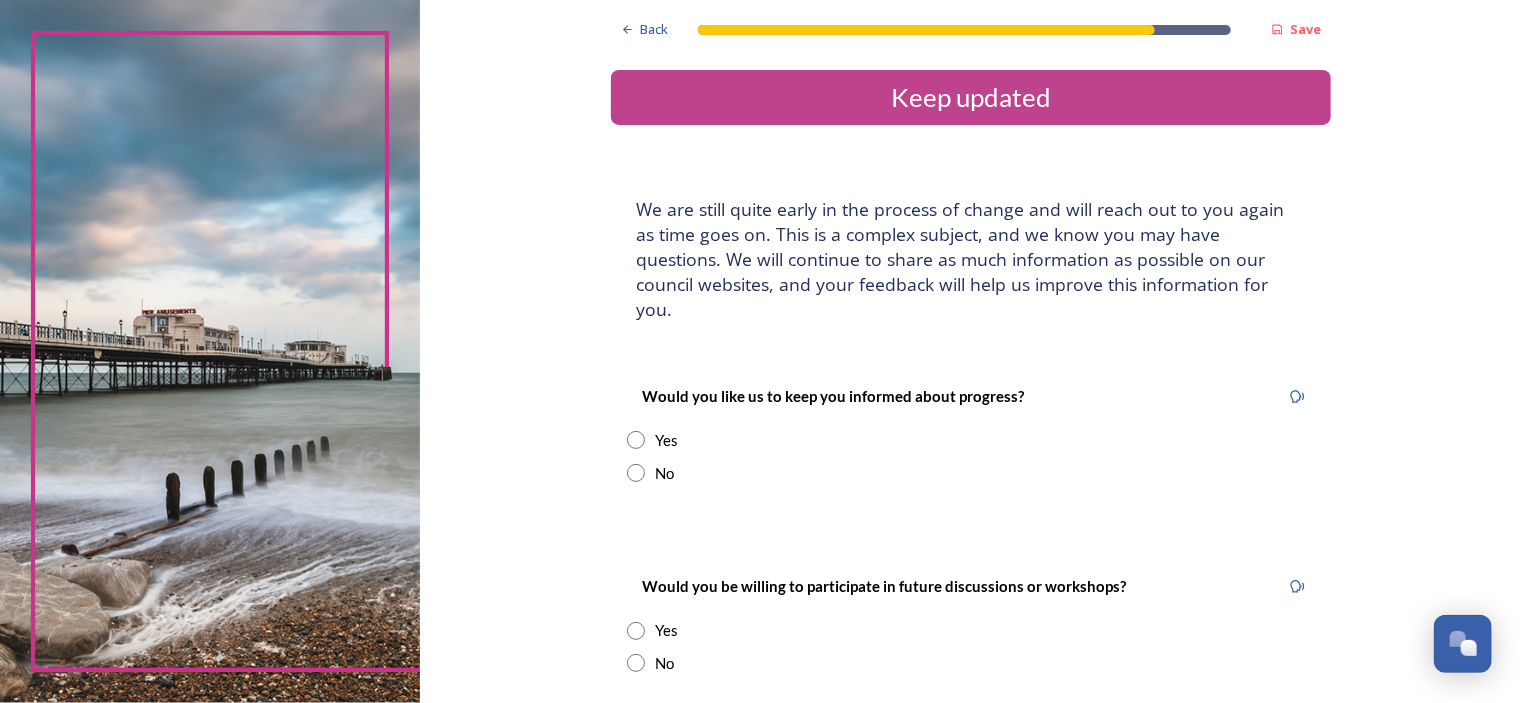 click at bounding box center (636, 440) 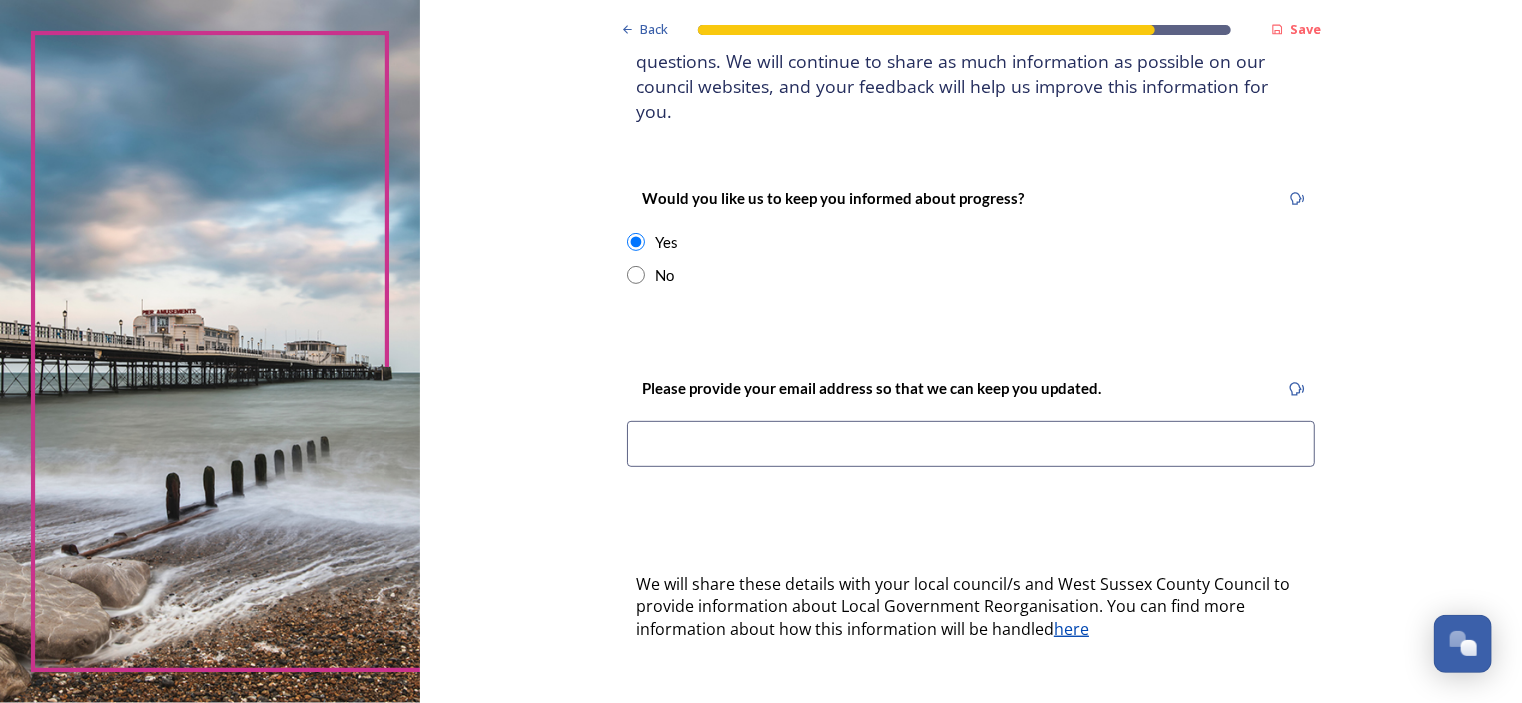 scroll, scrollTop: 200, scrollLeft: 0, axis: vertical 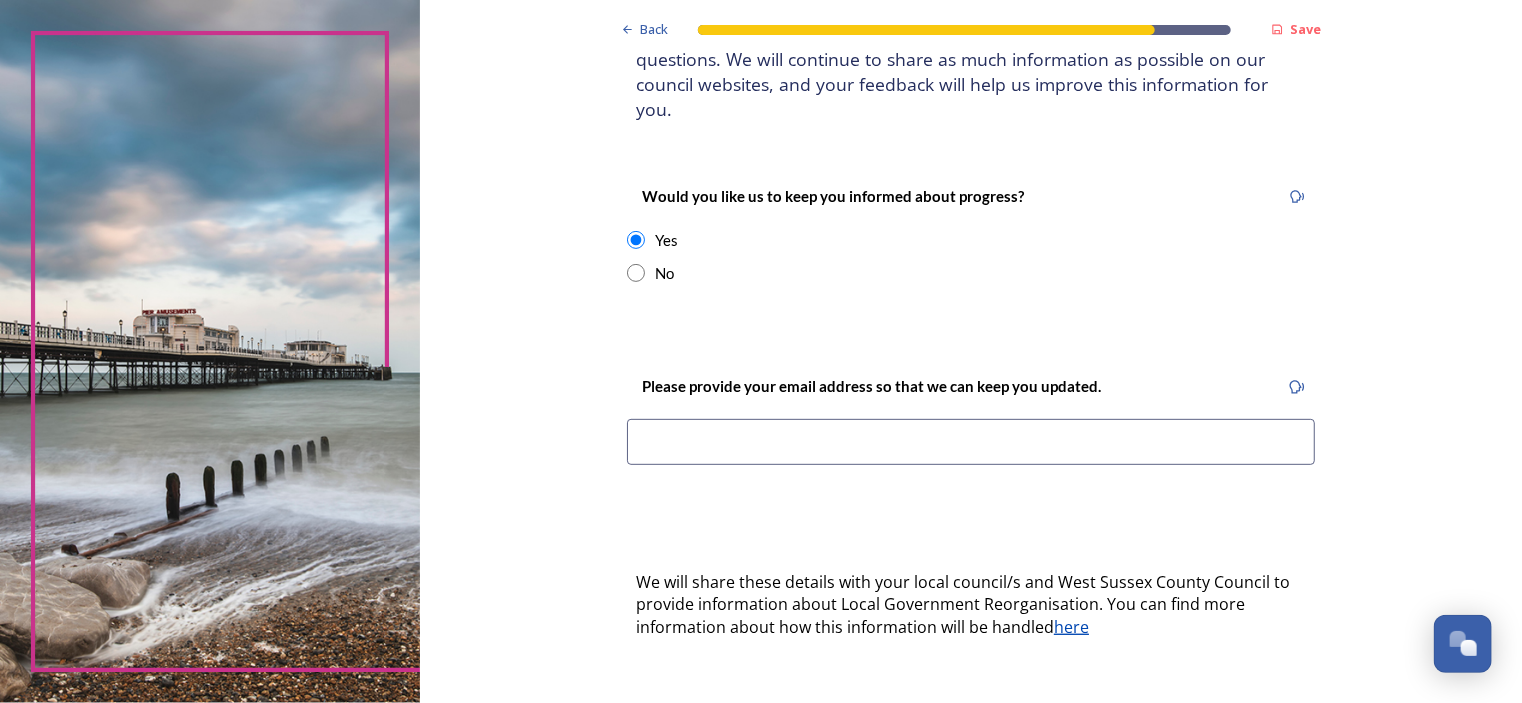 click at bounding box center (971, 442) 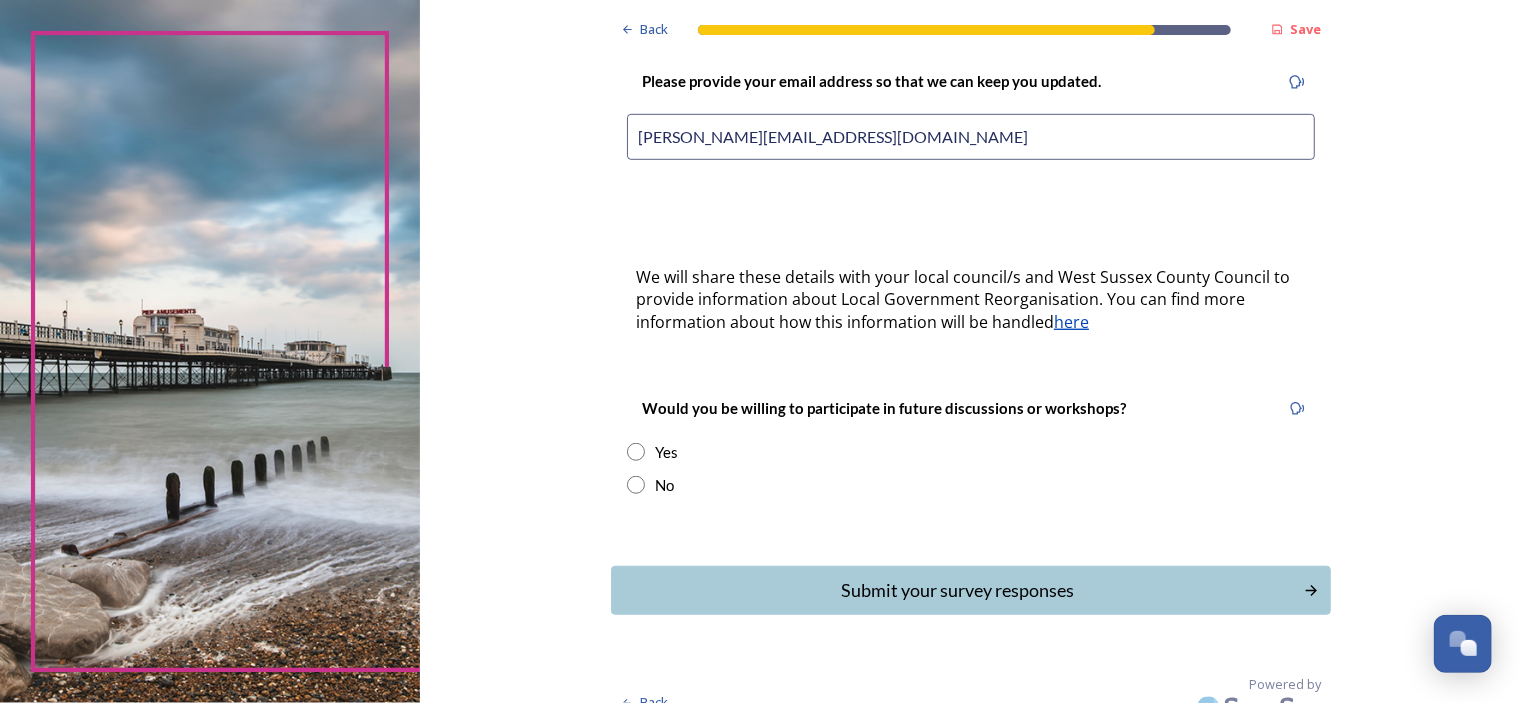 scroll, scrollTop: 507, scrollLeft: 0, axis: vertical 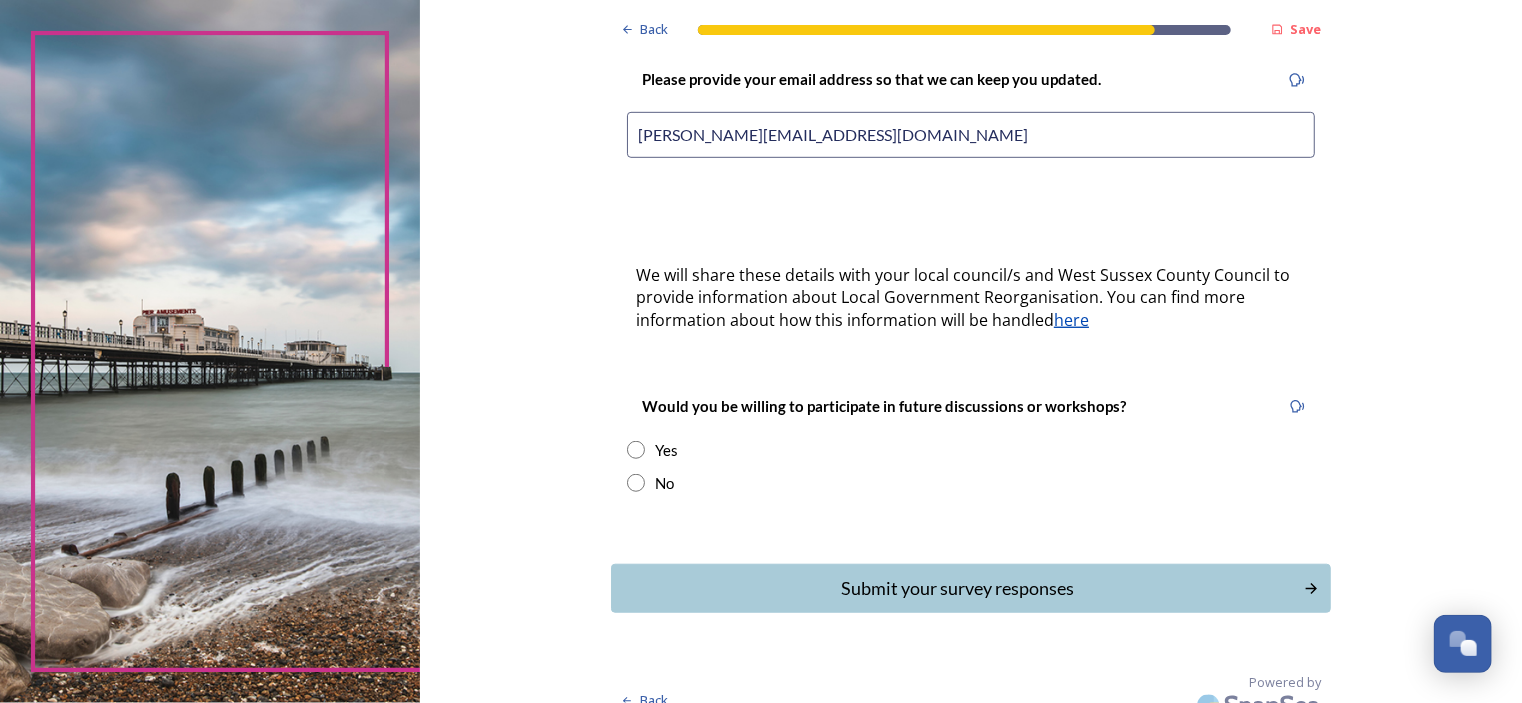 click at bounding box center (636, 450) 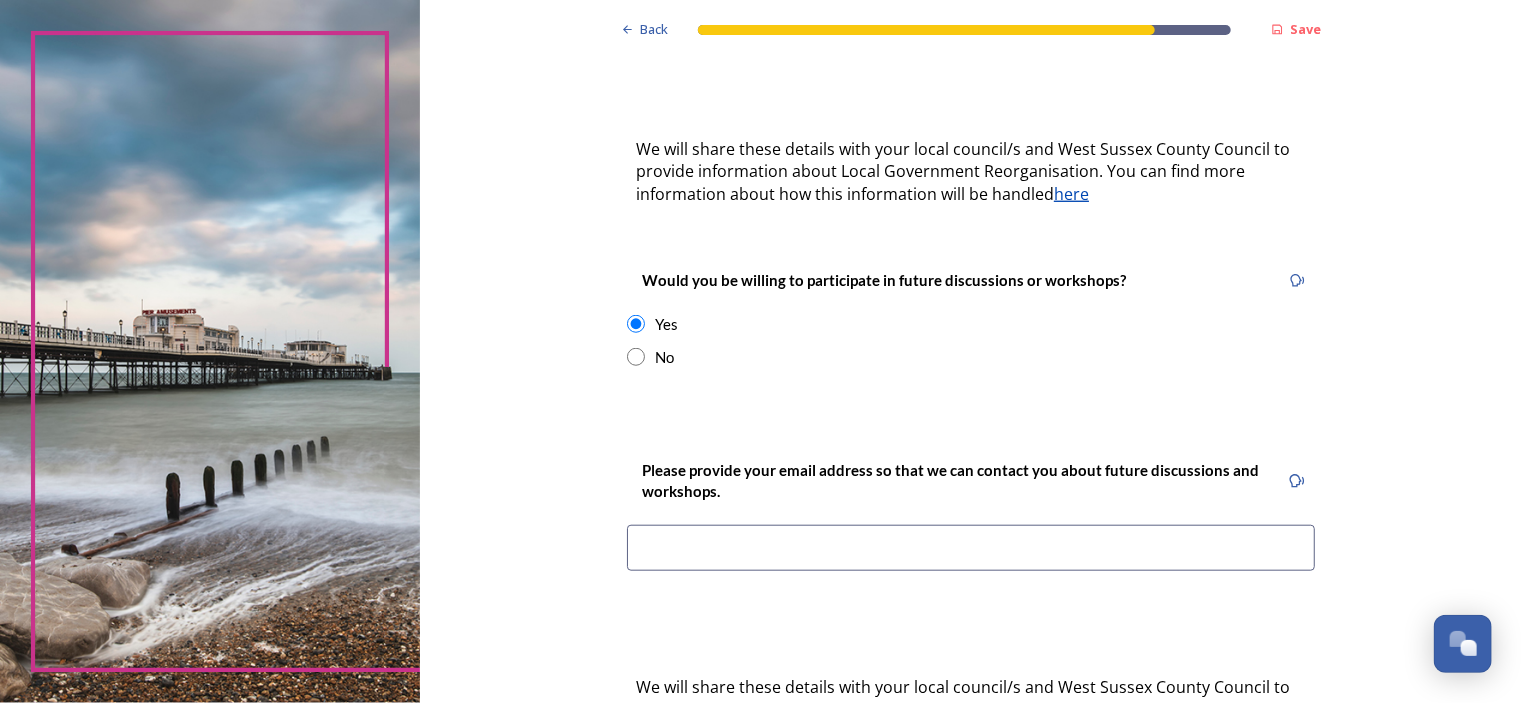 scroll, scrollTop: 807, scrollLeft: 0, axis: vertical 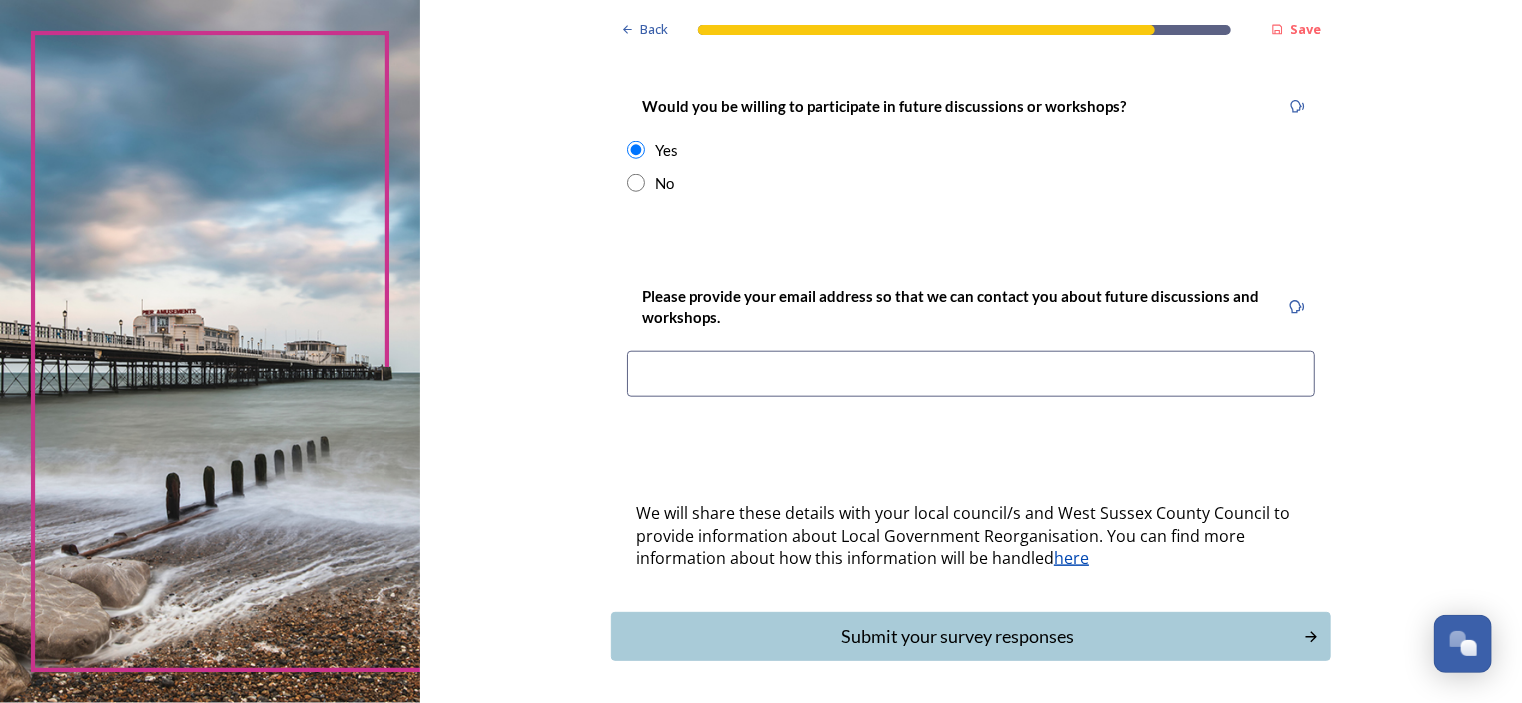 click at bounding box center [971, 374] 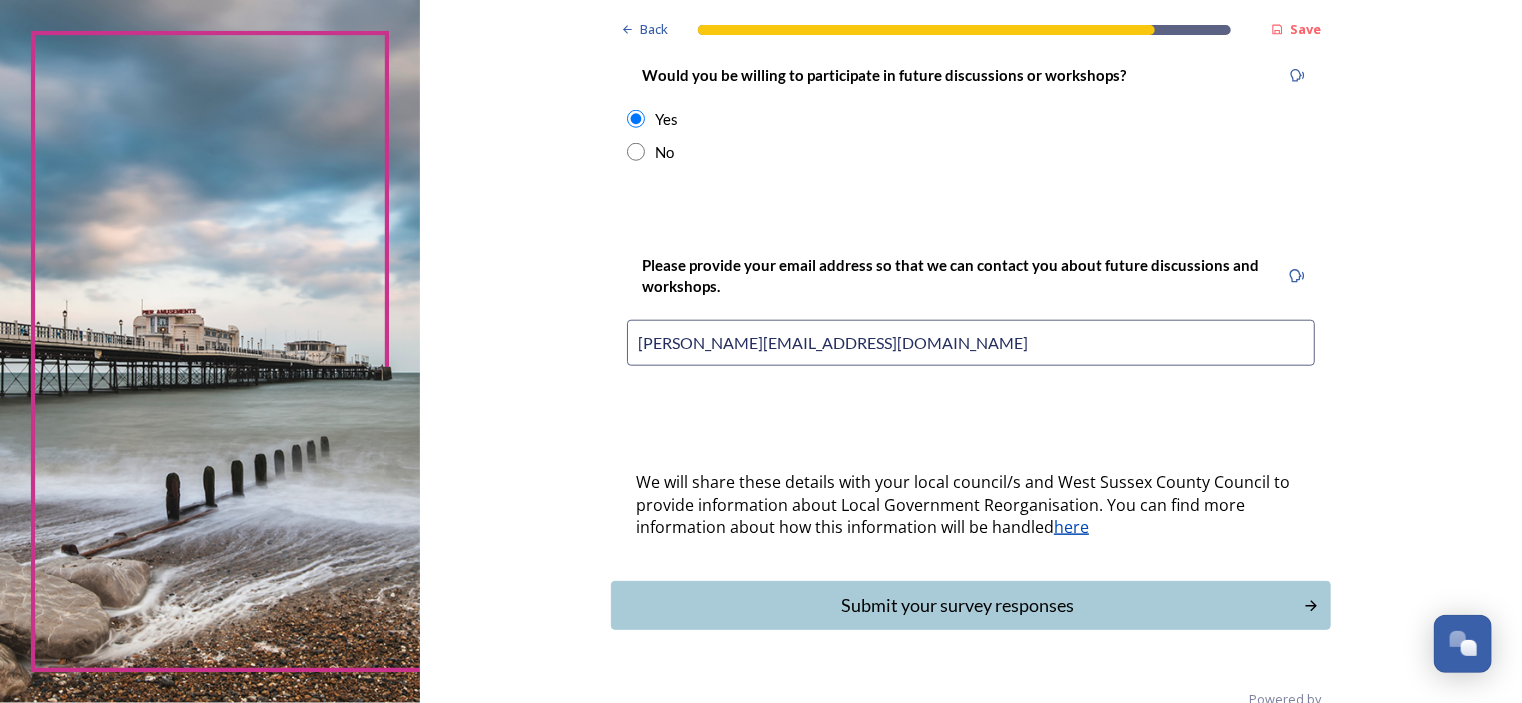 scroll, scrollTop: 854, scrollLeft: 0, axis: vertical 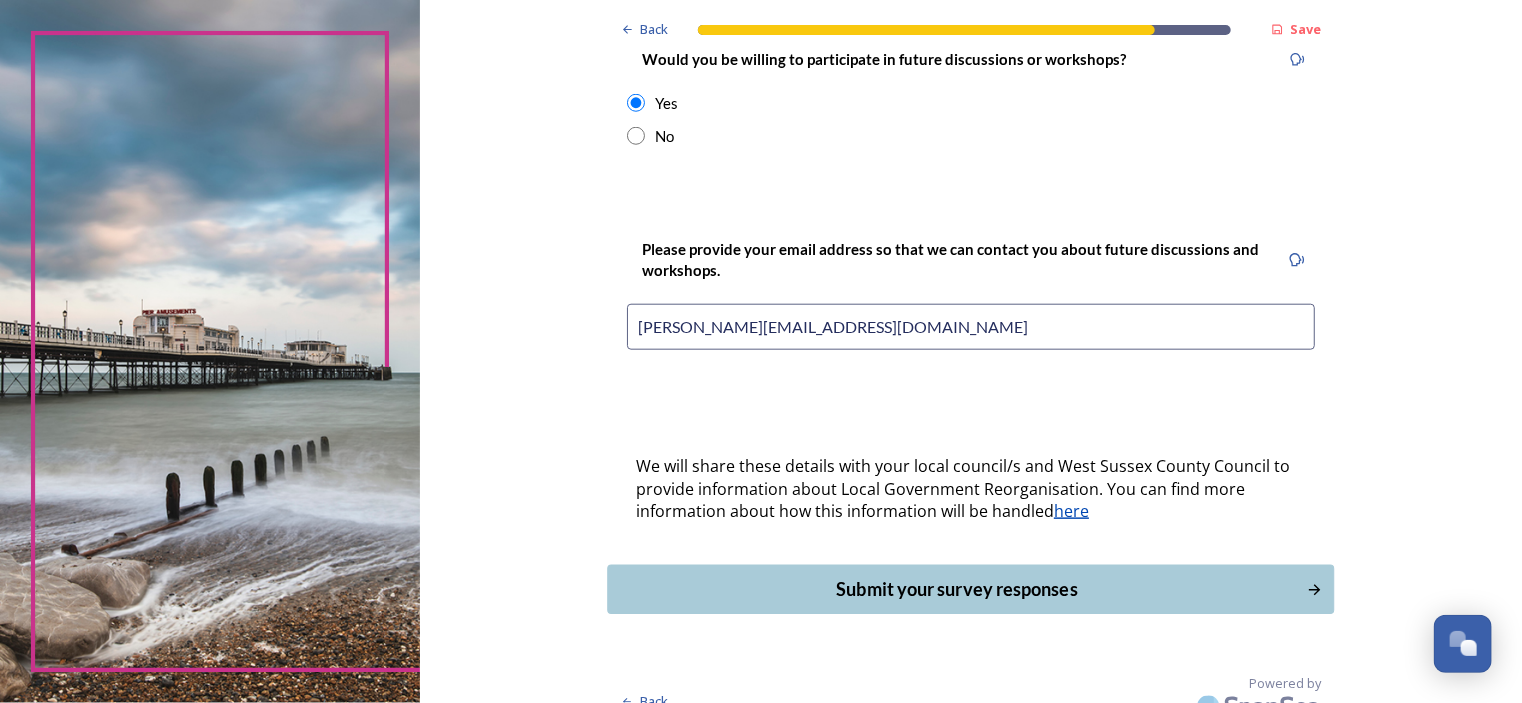 click on "Submit your survey responses" at bounding box center [957, 589] 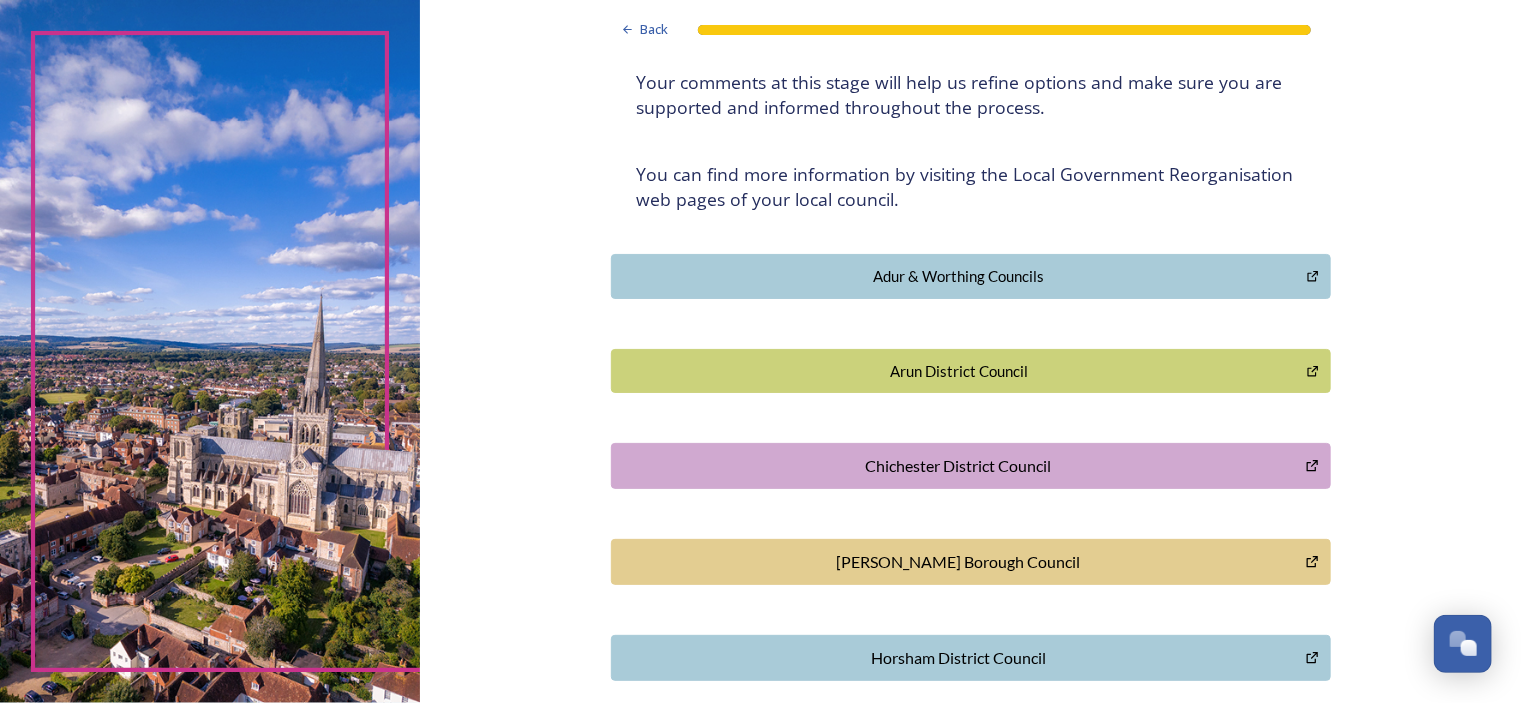 scroll, scrollTop: 300, scrollLeft: 0, axis: vertical 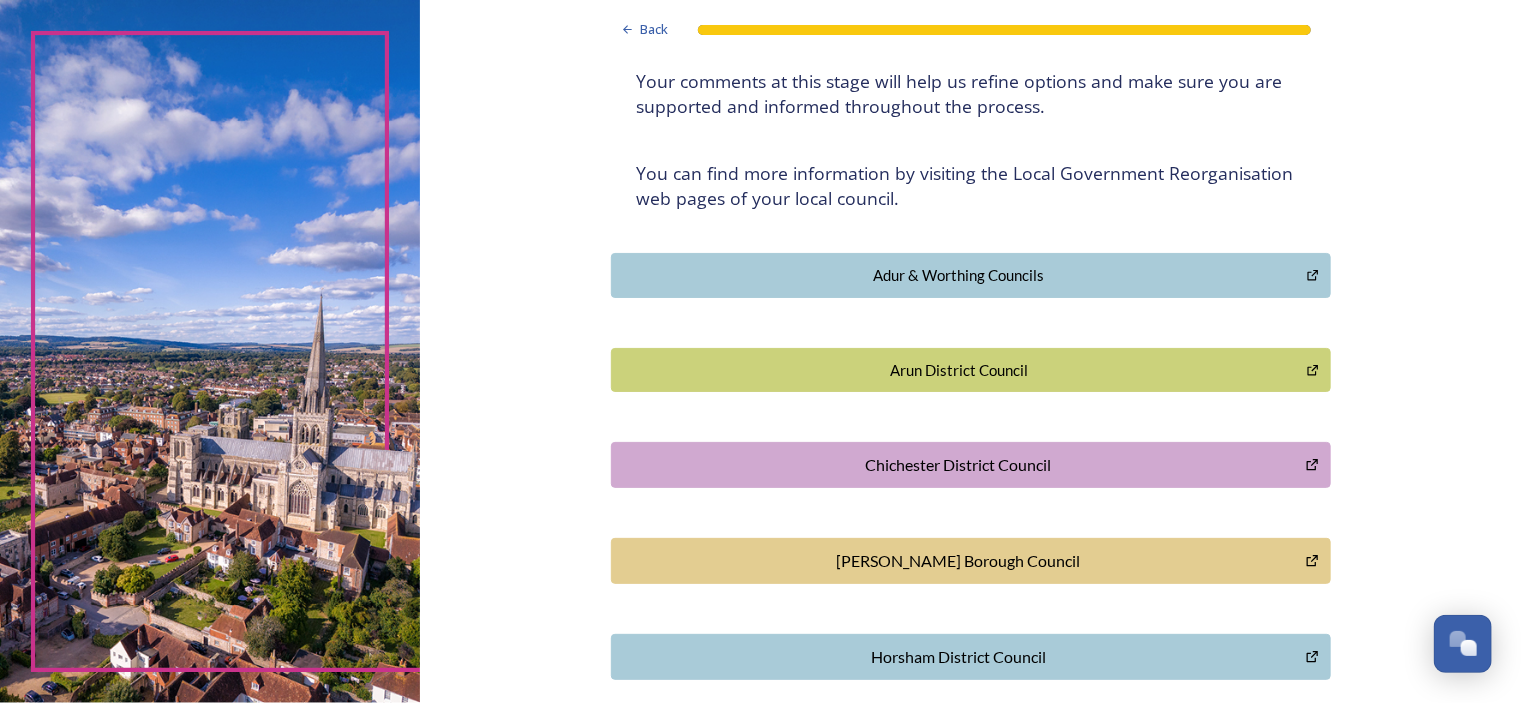 click on "[PERSON_NAME] Borough Council" at bounding box center (958, 561) 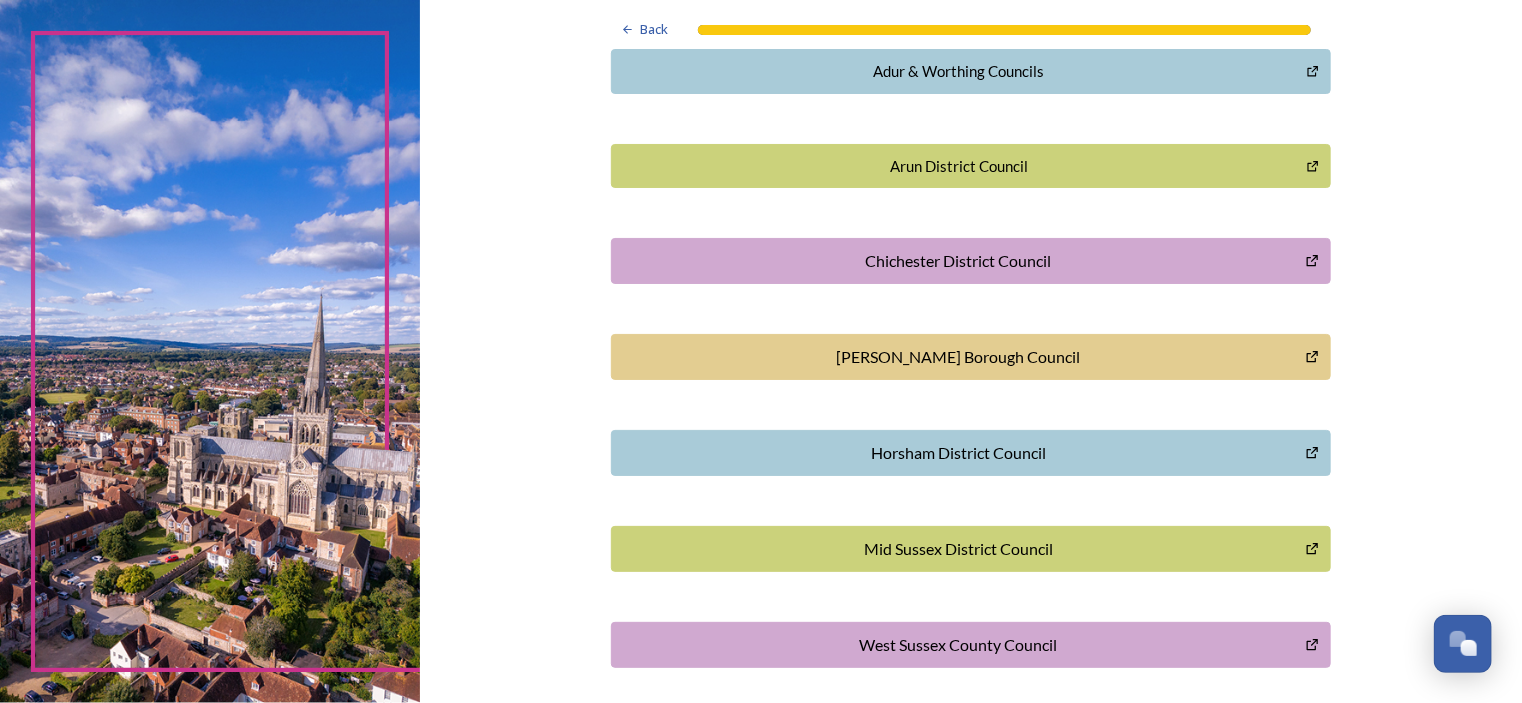 scroll, scrollTop: 582, scrollLeft: 0, axis: vertical 